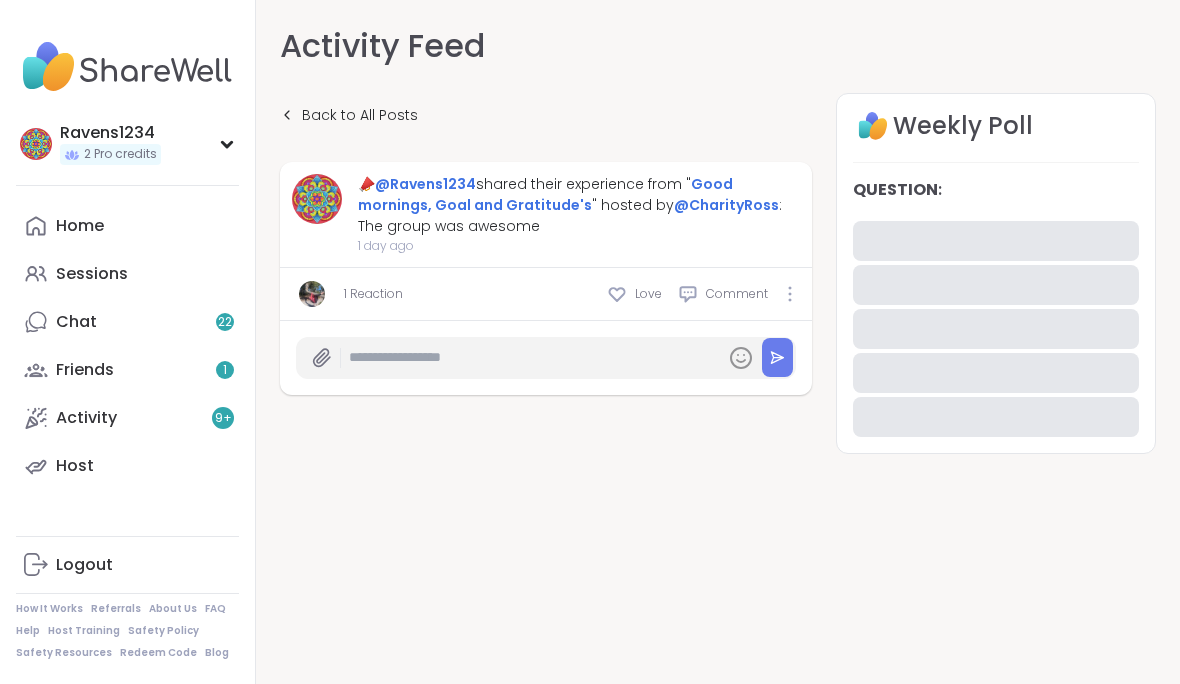 scroll, scrollTop: 0, scrollLeft: 0, axis: both 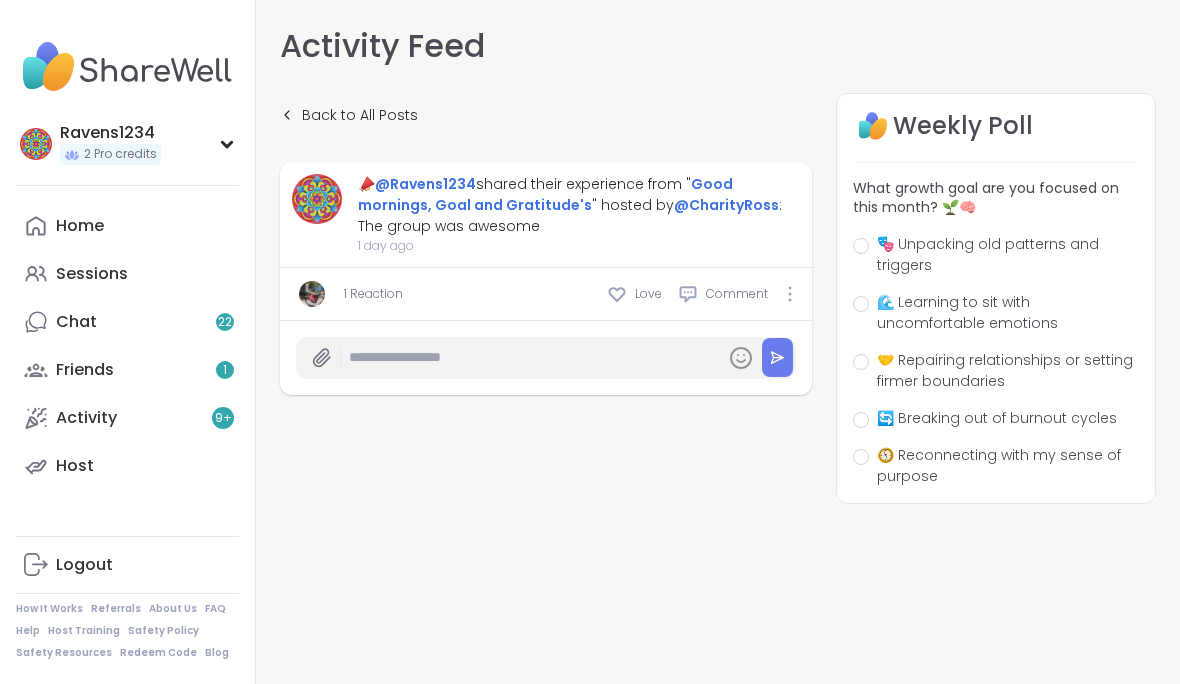 click on "Sessions" at bounding box center (92, 274) 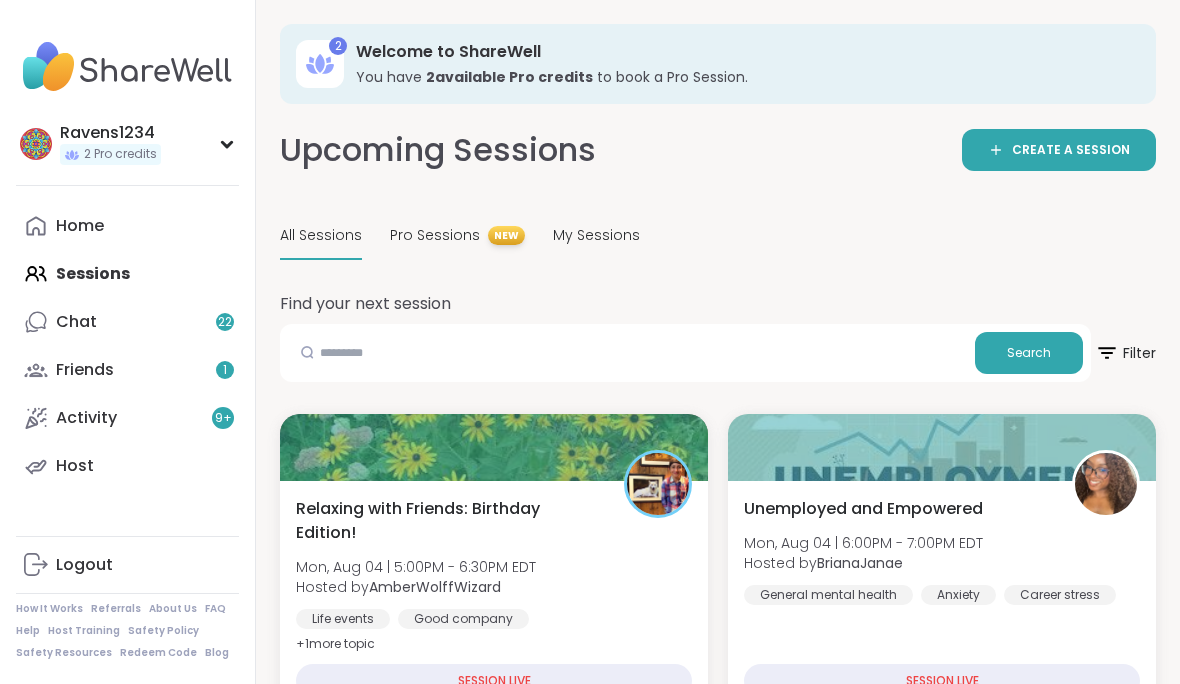 click on "Chat 22" at bounding box center [127, 322] 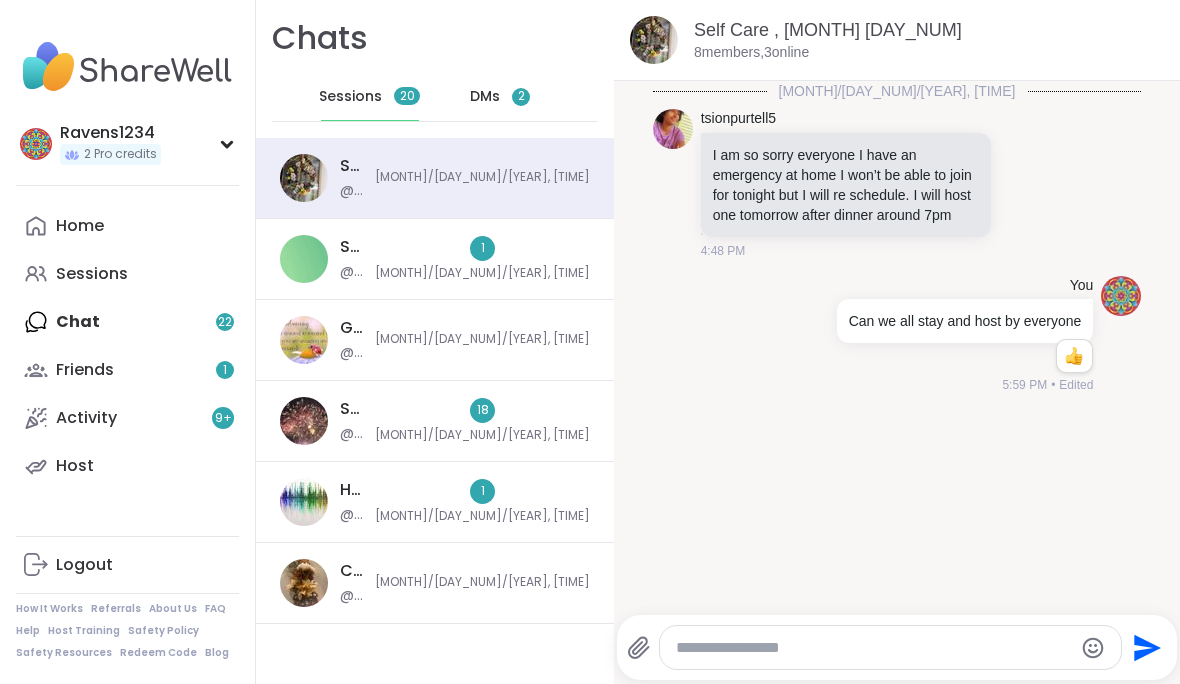 scroll, scrollTop: 0, scrollLeft: 0, axis: both 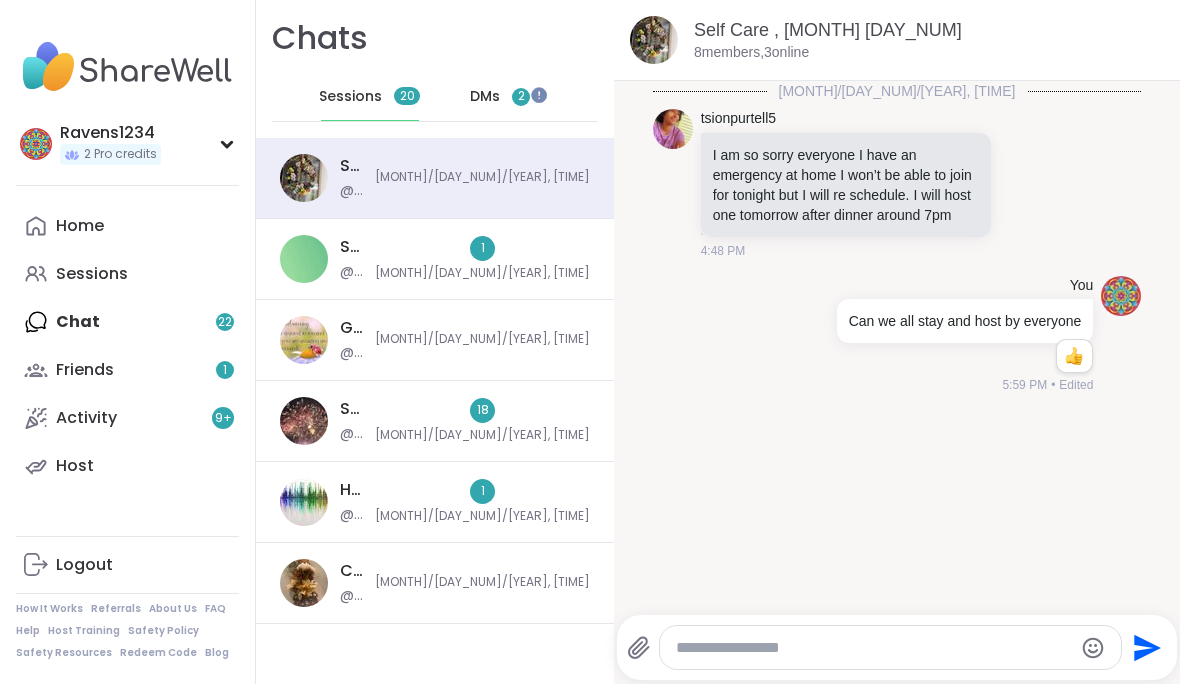 click on "Sessions" at bounding box center [127, 274] 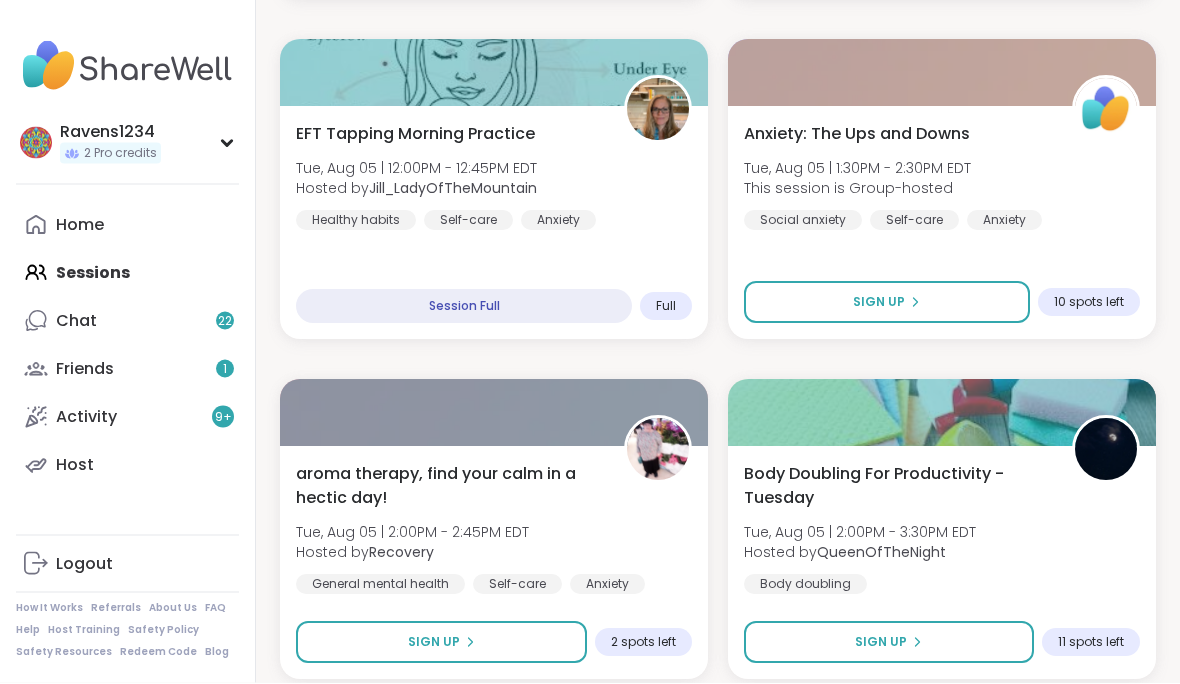 scroll, scrollTop: 5813, scrollLeft: 0, axis: vertical 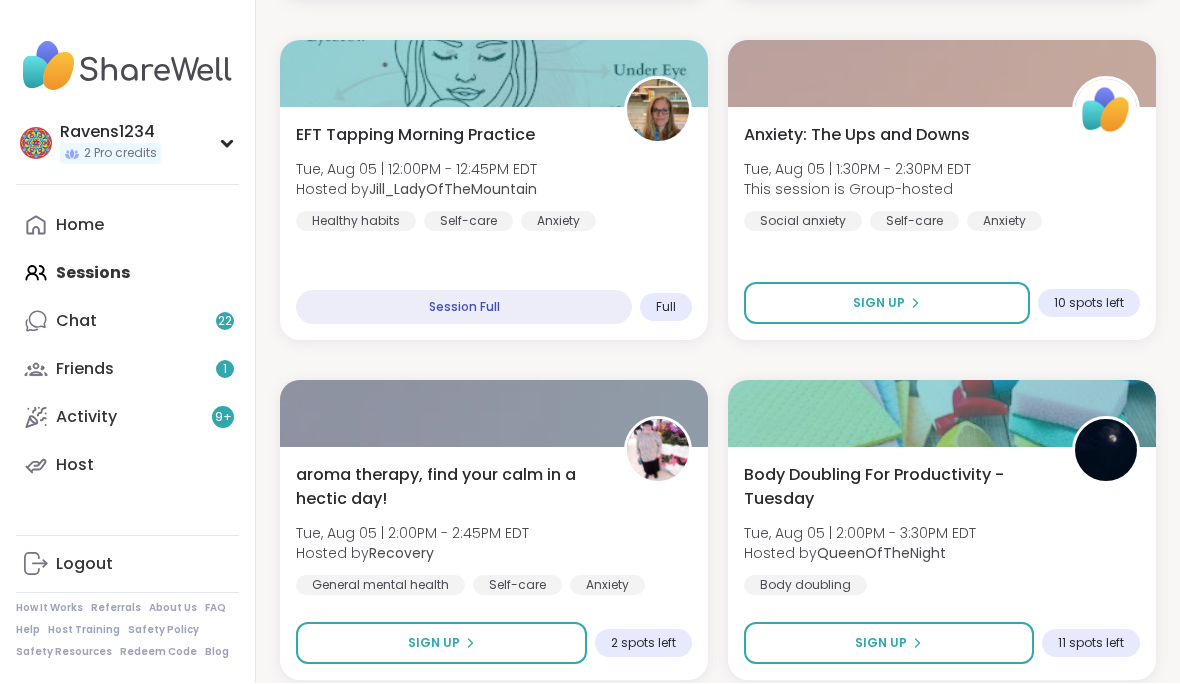 click on "Load more sessions" at bounding box center [718, 722] 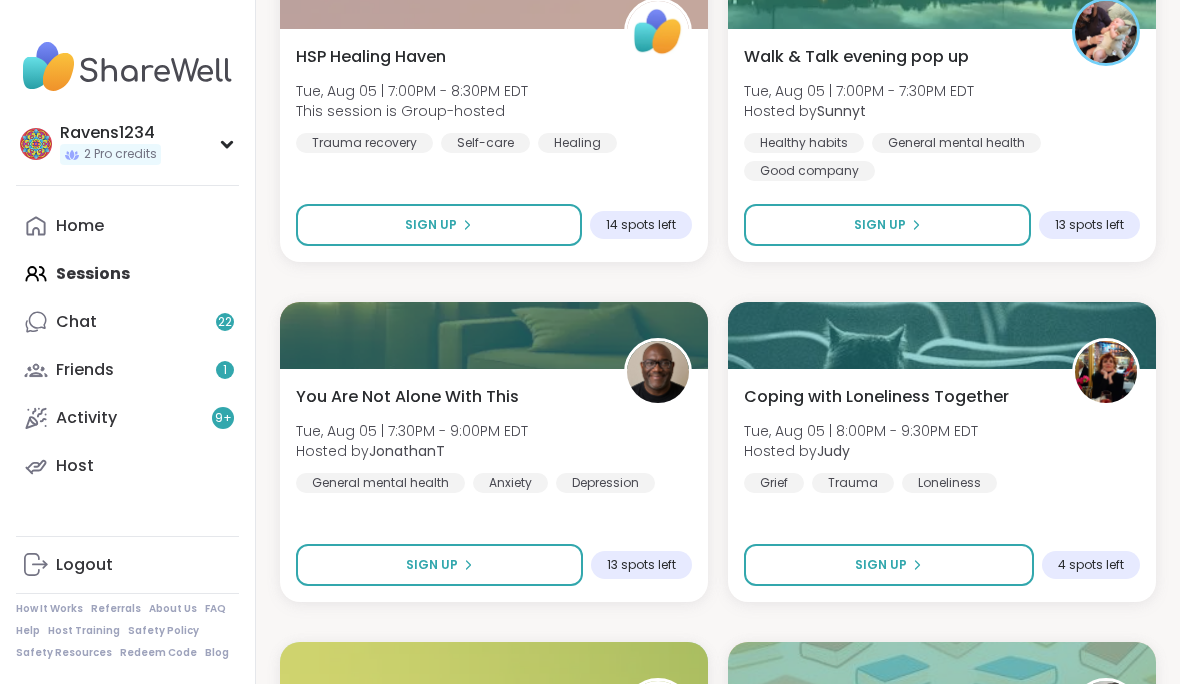 scroll, scrollTop: 7938, scrollLeft: 0, axis: vertical 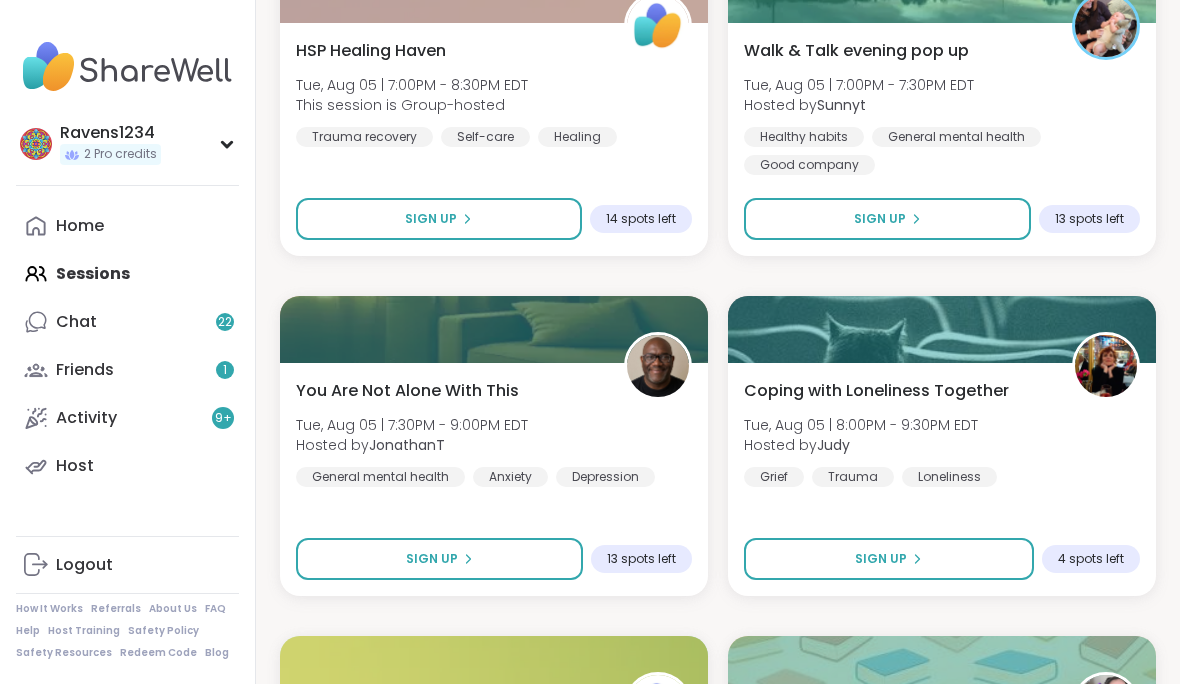 click on "Sign Up" at bounding box center [889, 559] 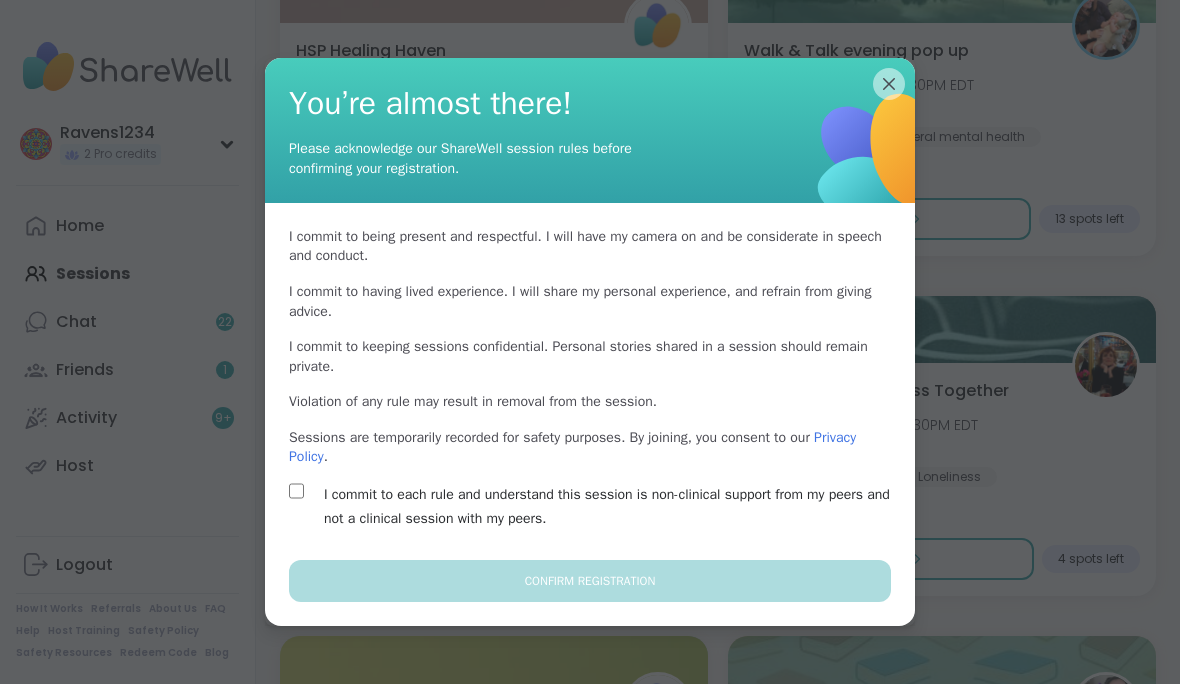 click on "I commit to each rule and understand this session is non-clinical support from my peers and not a clinical session with my peers." at bounding box center [613, 507] 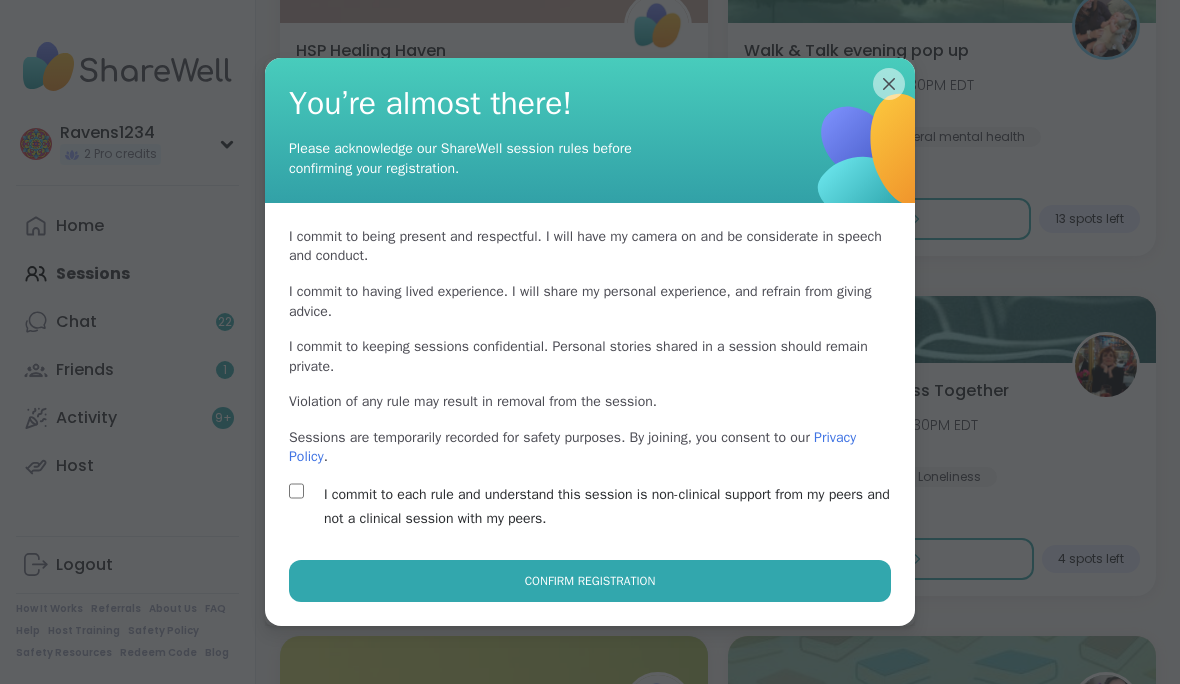 click on "Confirm Registration" at bounding box center (590, 581) 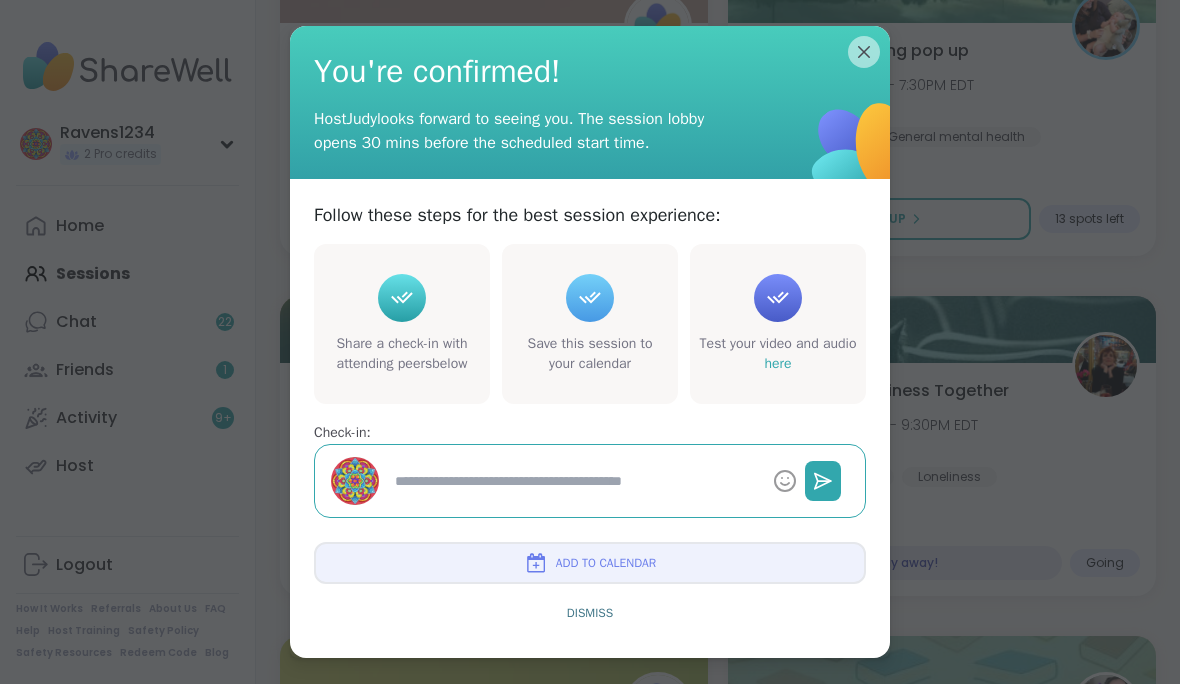 click on "You're confirmed!" at bounding box center (590, 72) 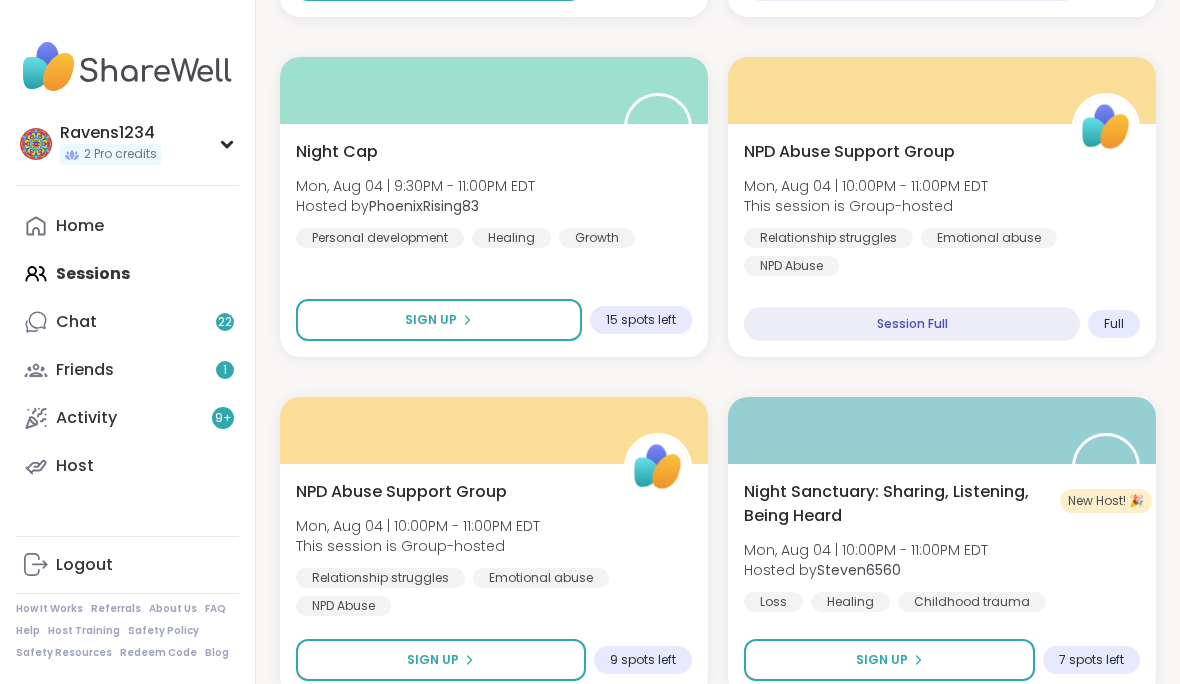 scroll, scrollTop: 3059, scrollLeft: 0, axis: vertical 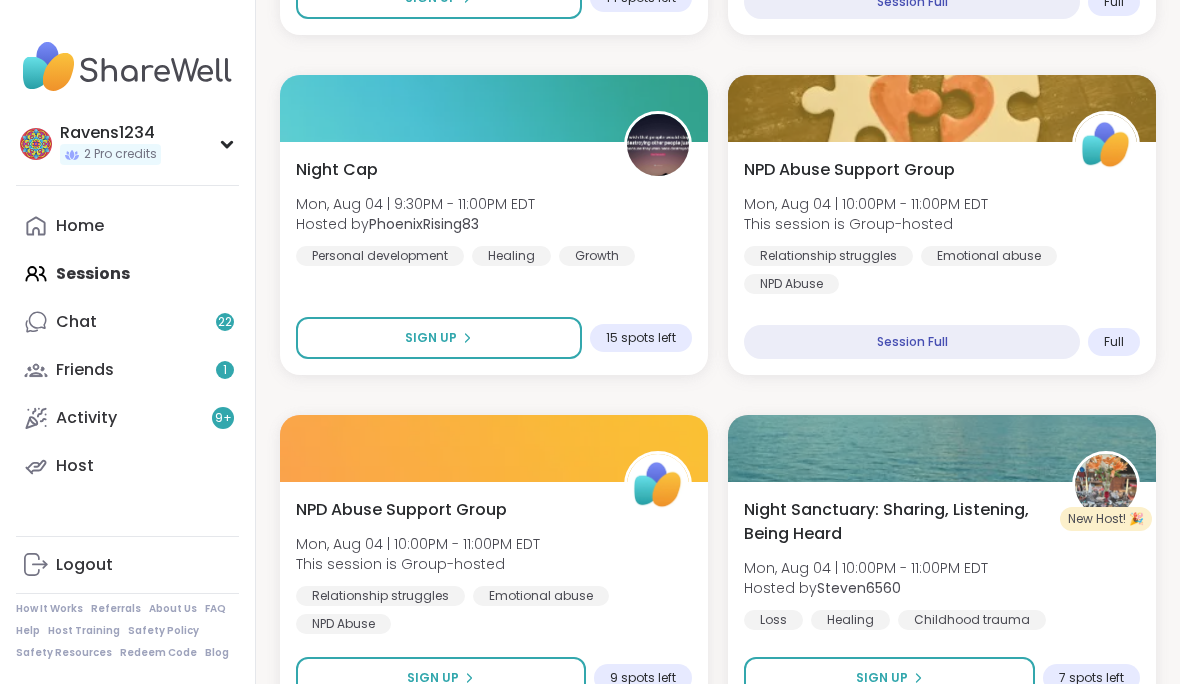 click on "Night Cap [DAY], [MONTH] [DAY_NUM] | [TIME] - [TIME] [TIMEZONE] Hosted by  [USERNAME] Personal development Healing Growth" at bounding box center (494, 212) 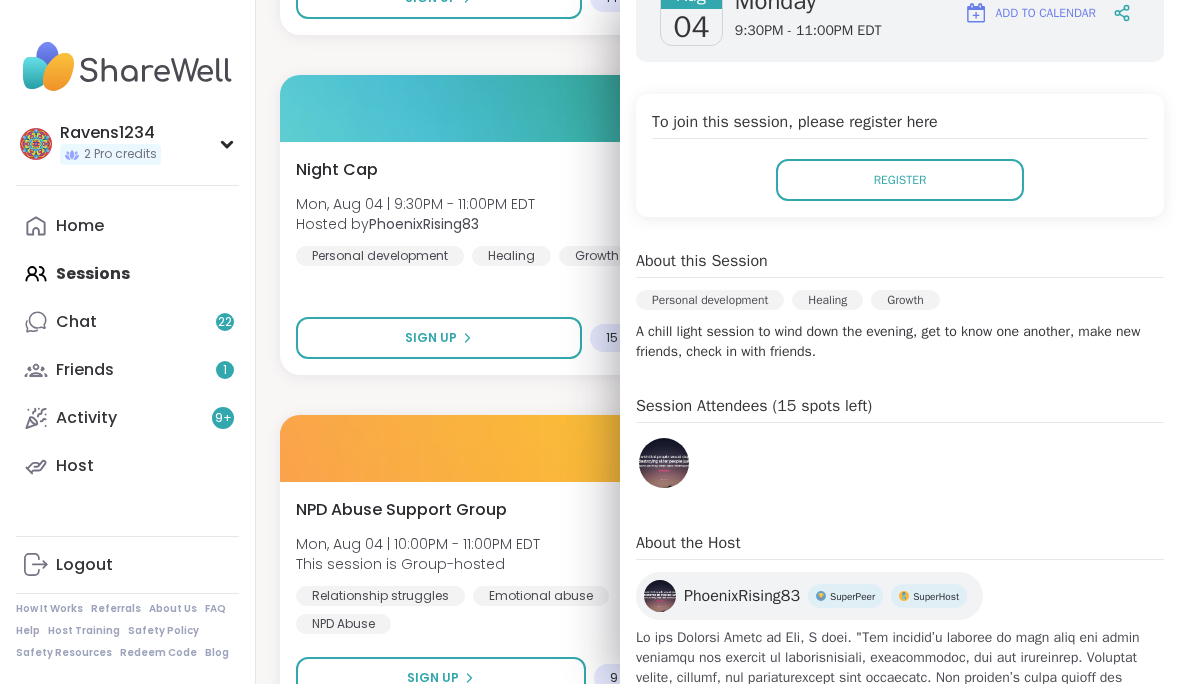 scroll, scrollTop: 330, scrollLeft: 0, axis: vertical 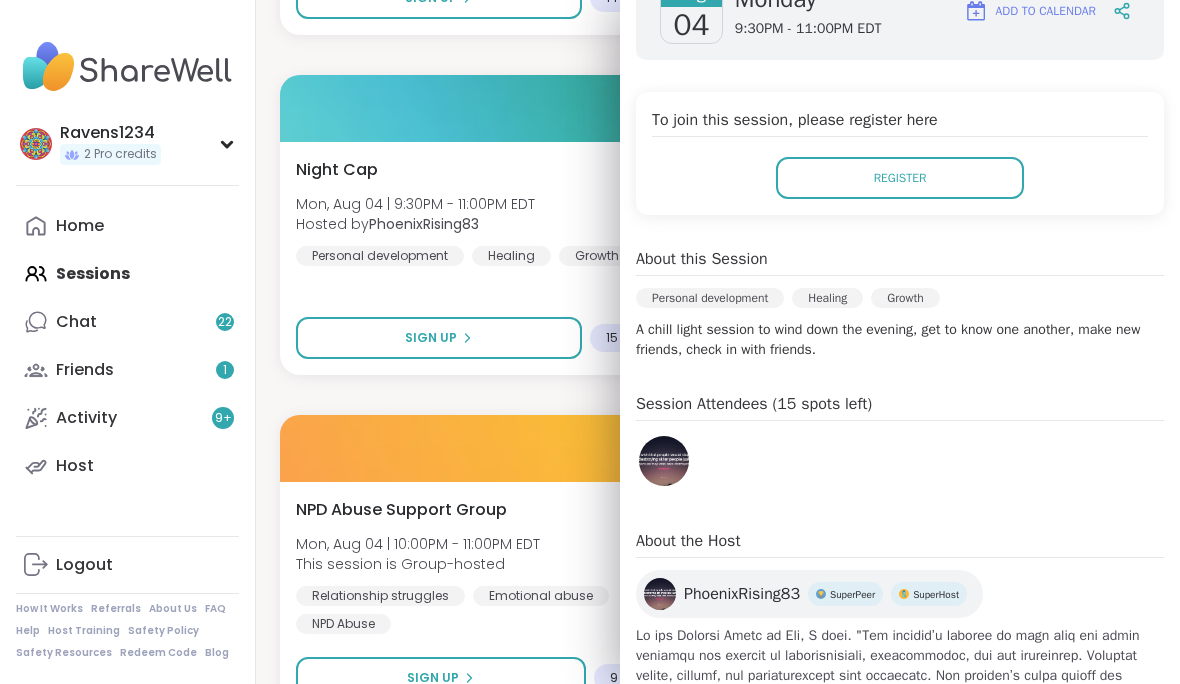 click on "Register" at bounding box center [900, 178] 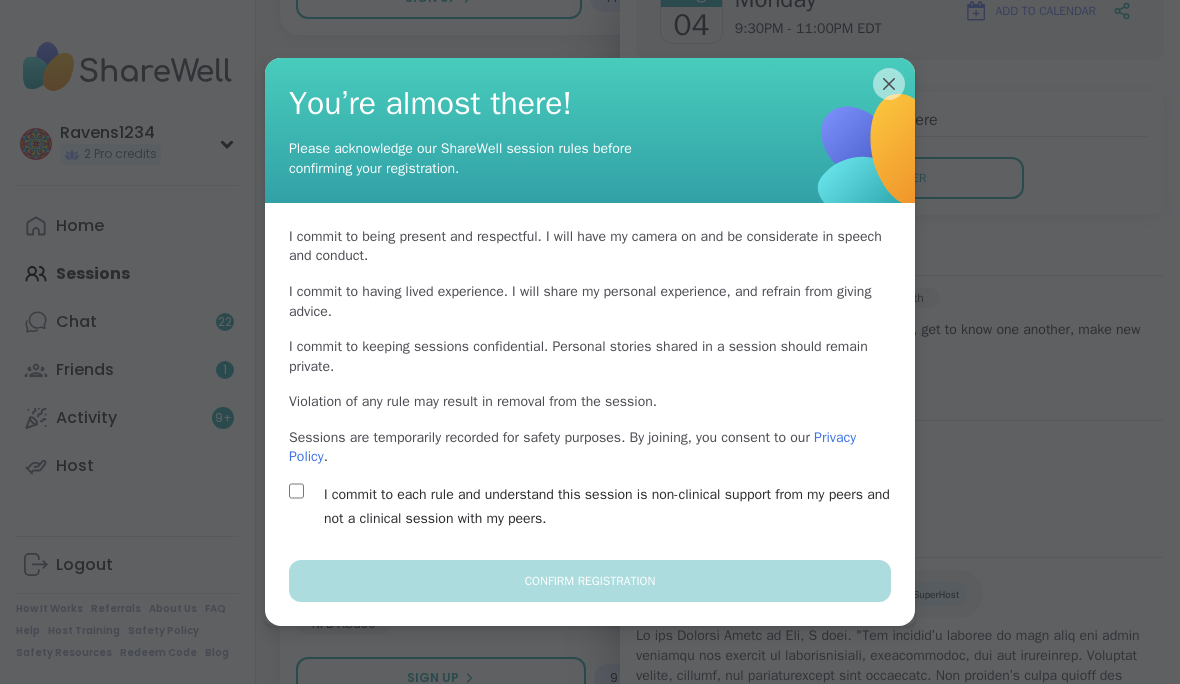 click at bounding box center (878, 158) 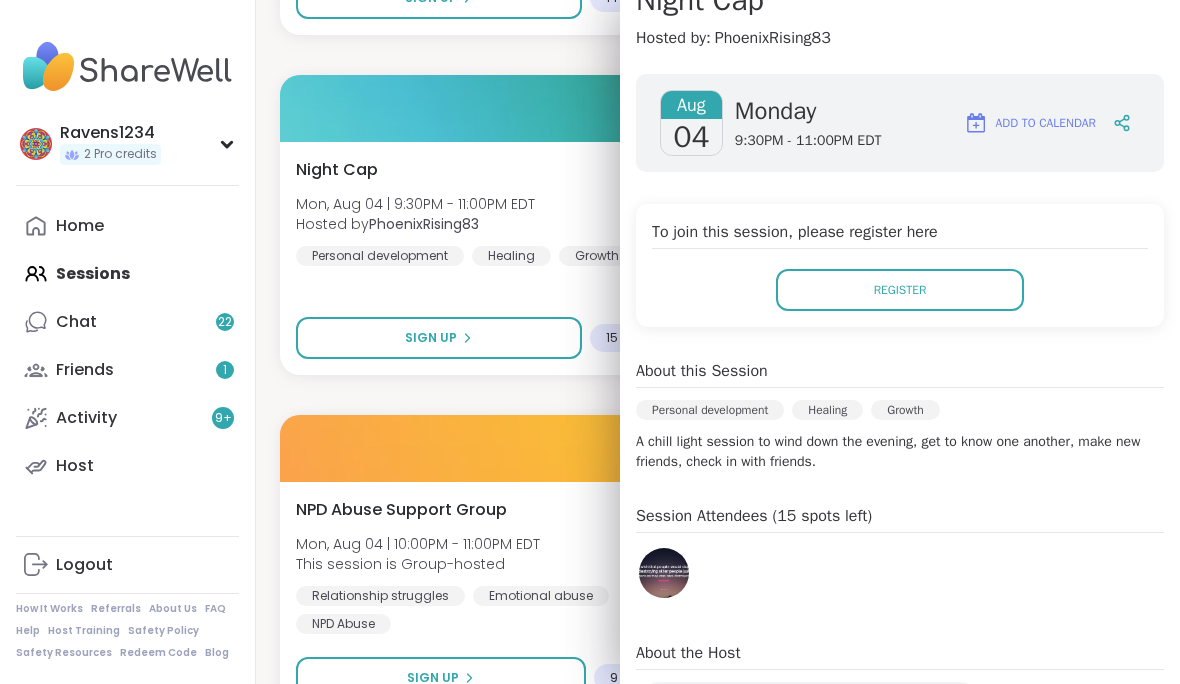 scroll, scrollTop: 219, scrollLeft: 0, axis: vertical 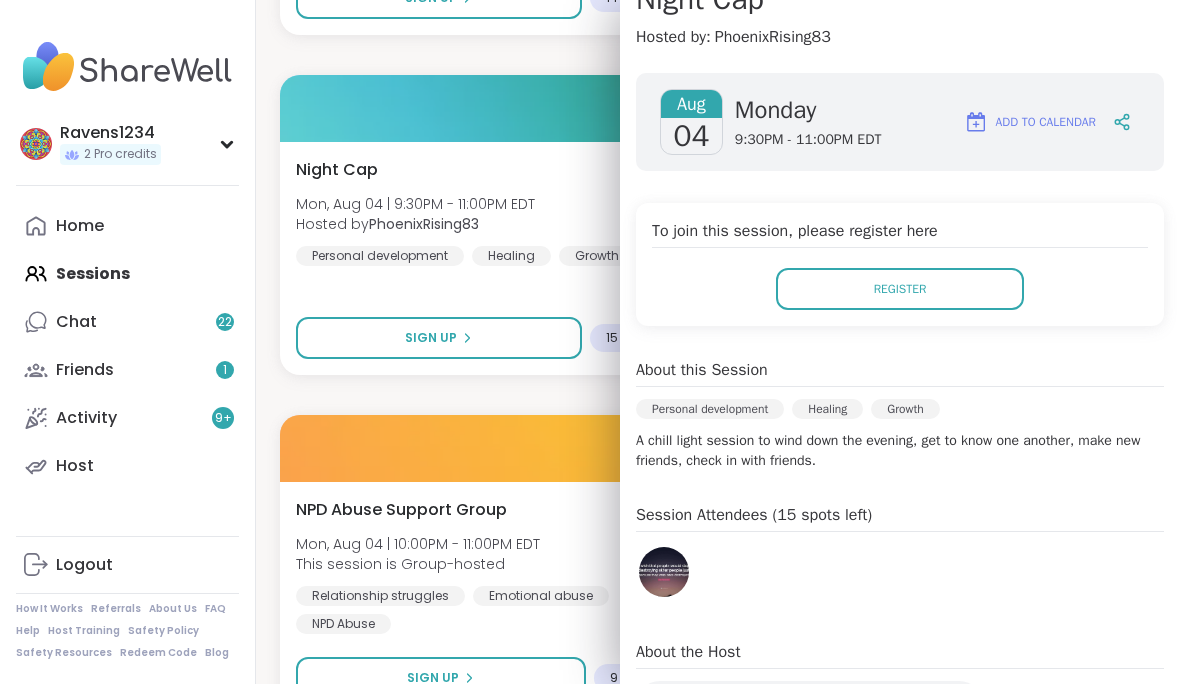 click on "Register" at bounding box center (900, 289) 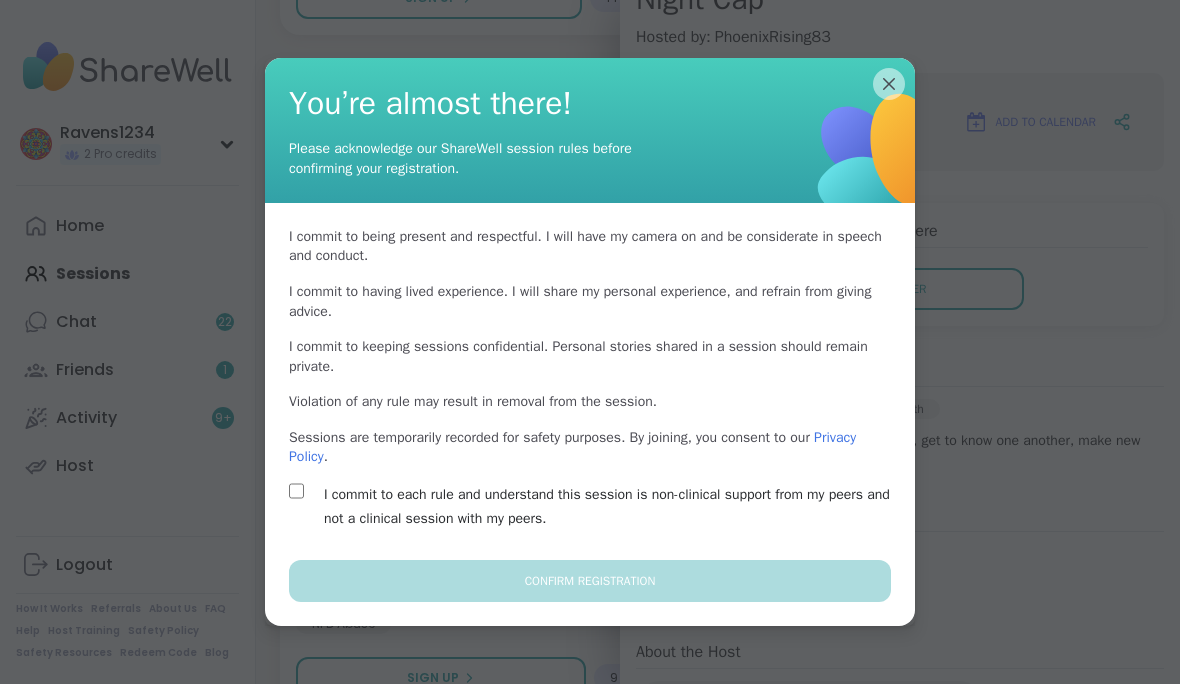 click on "Sessions are temporarily recorded for safety purposes. By joining, you consent to our   Privacy Policy ." at bounding box center [590, 447] 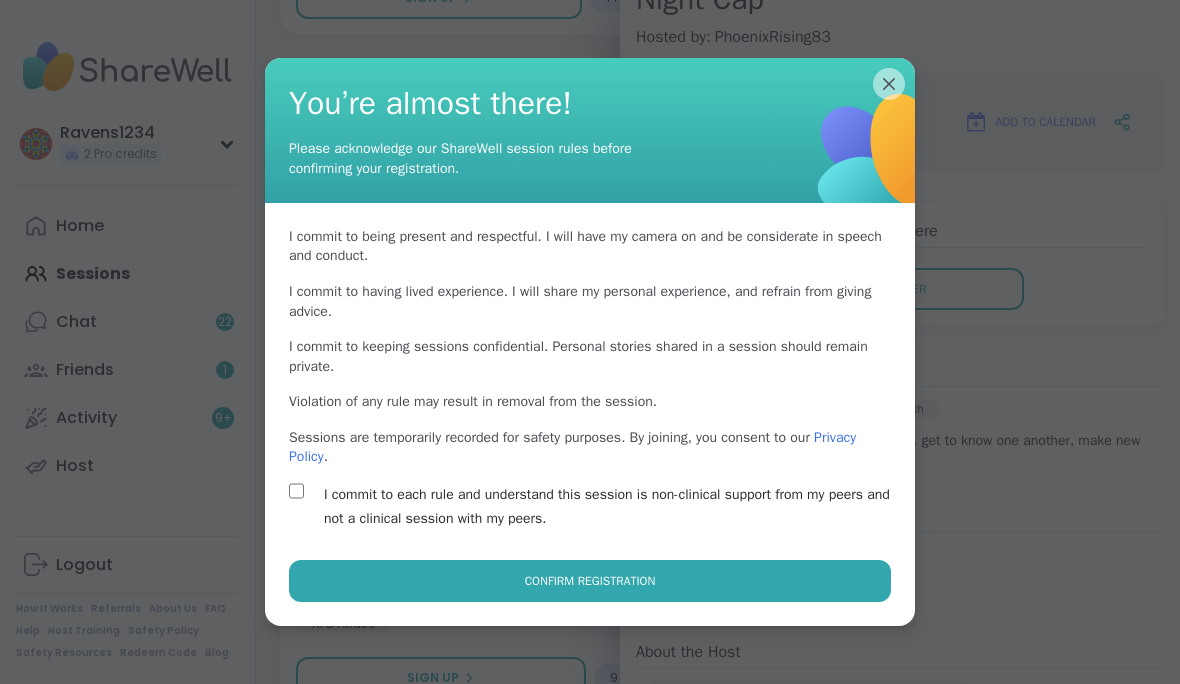 click on "Confirm Registration" at bounding box center [590, 581] 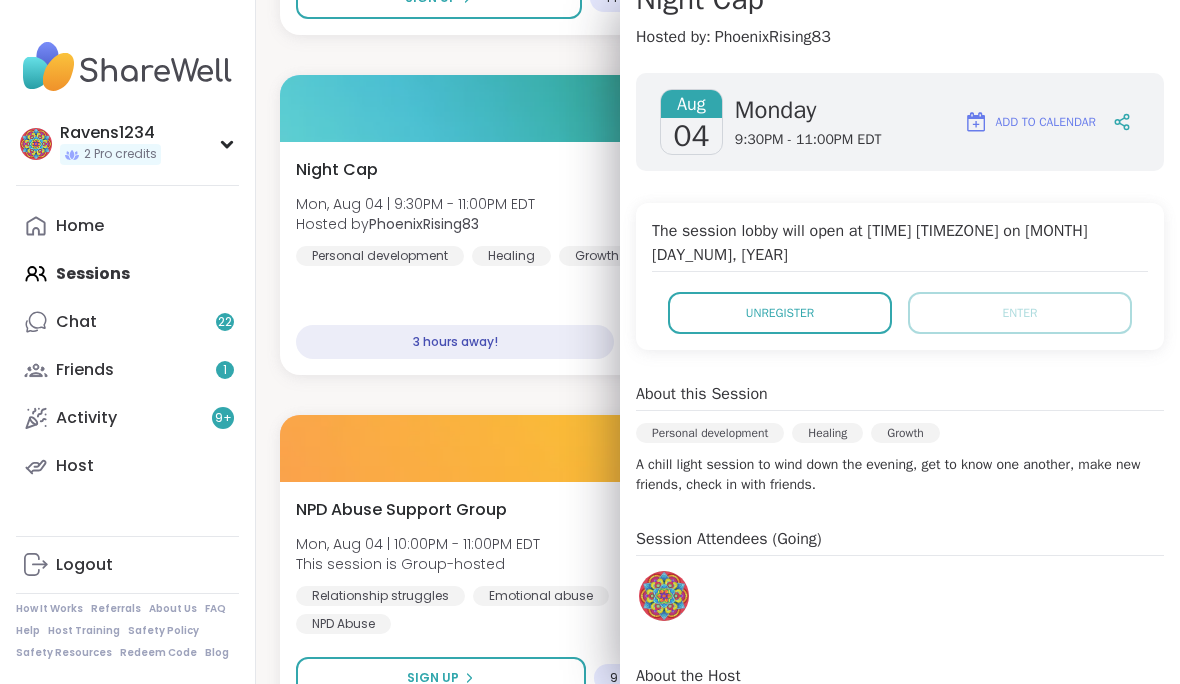 click on "Night Cap [DAY], [MONTH] [DAY_NUM] | [TIME] - [TIME] [TIMEZONE] Hosted by  [USERNAME] Personal development Healing Growth" at bounding box center (494, 212) 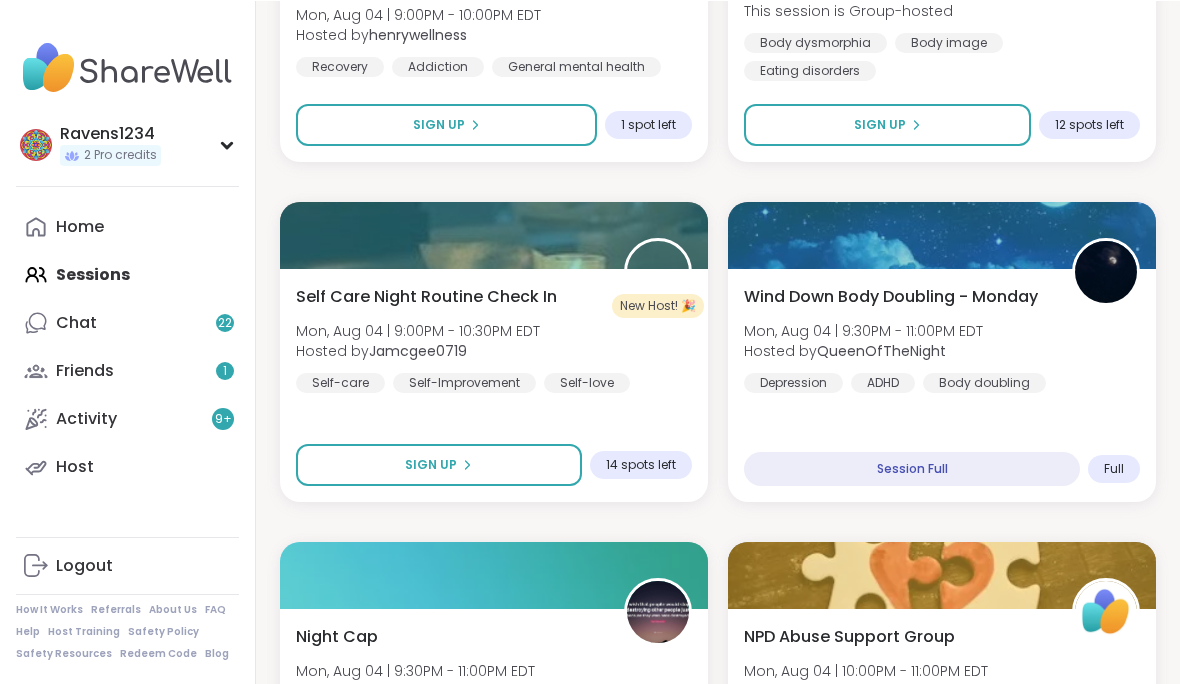scroll, scrollTop: 2592, scrollLeft: 0, axis: vertical 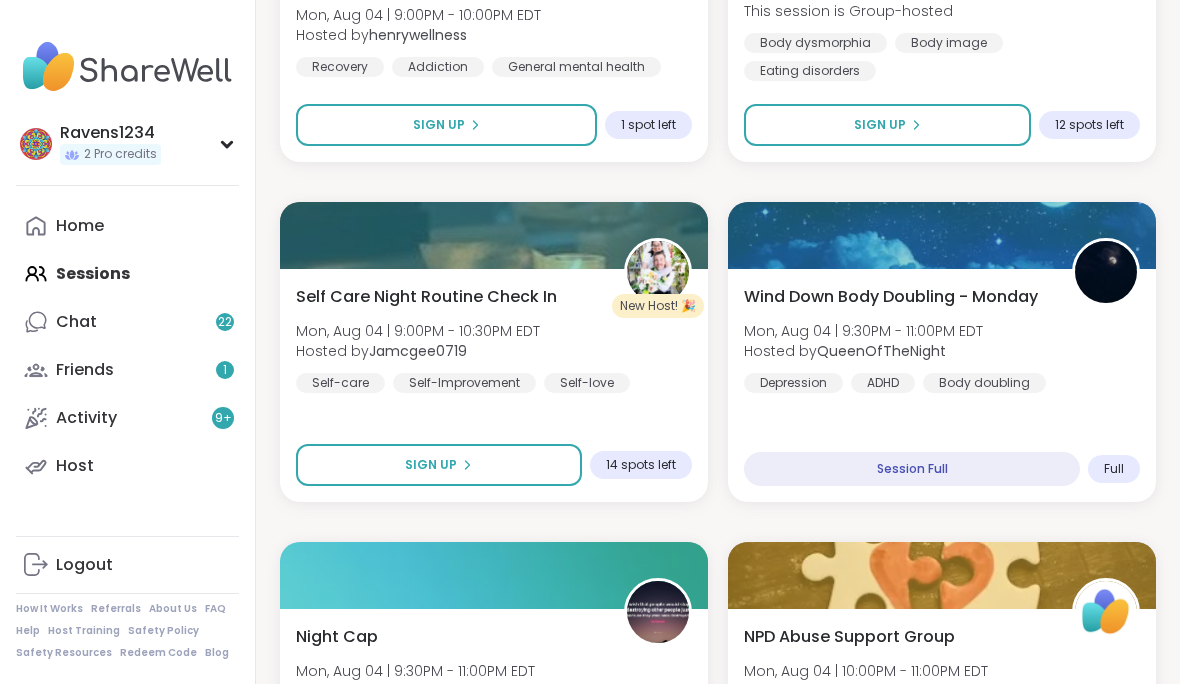 click on "Sign Up" at bounding box center (439, 465) 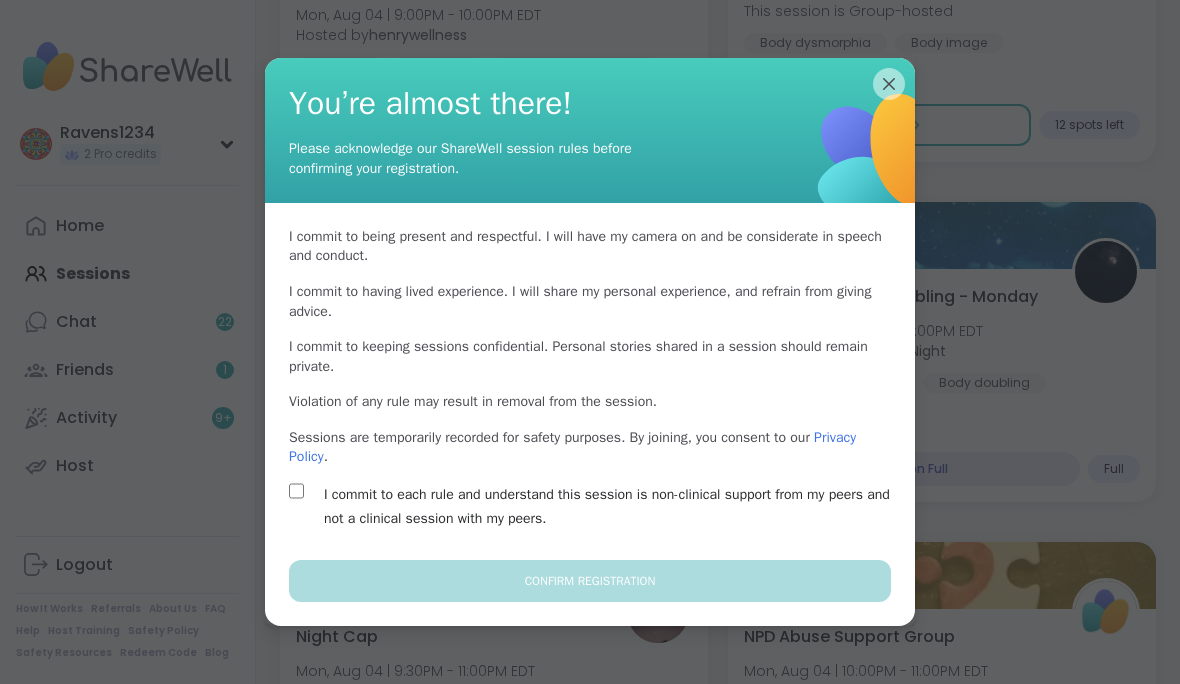 click on "I commit to each rule and understand this session is non-clinical support from my peers and not a clinical session with my peers." at bounding box center [613, 507] 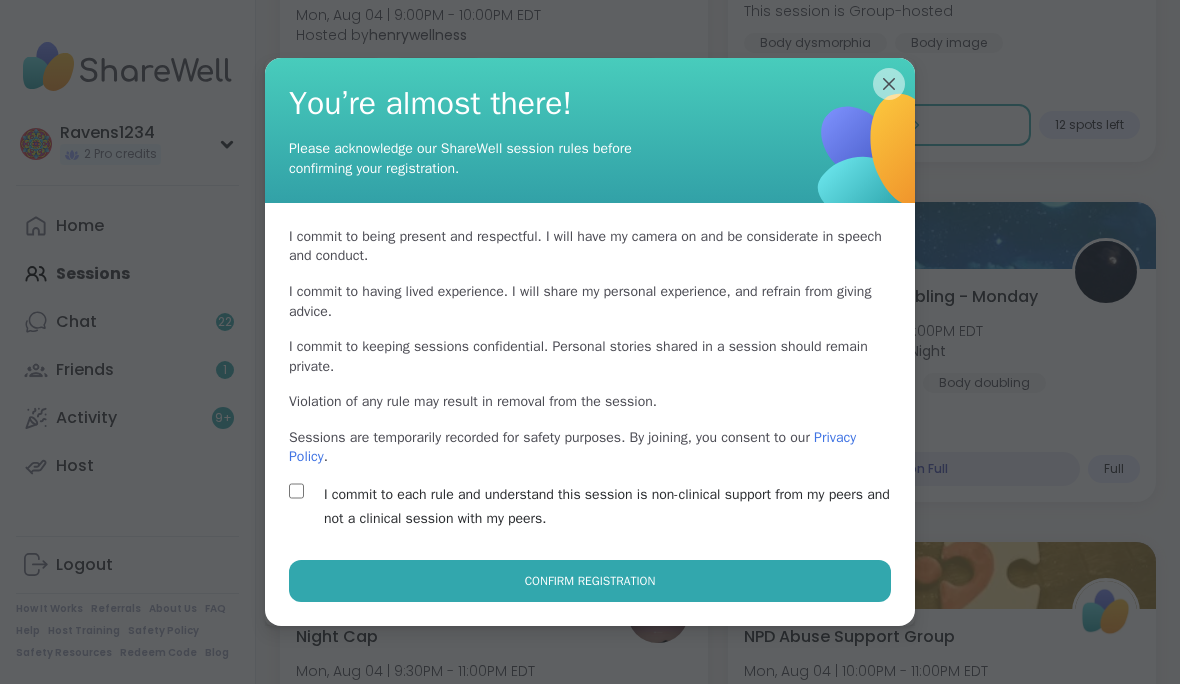 click on "Confirm Registration" at bounding box center (590, 581) 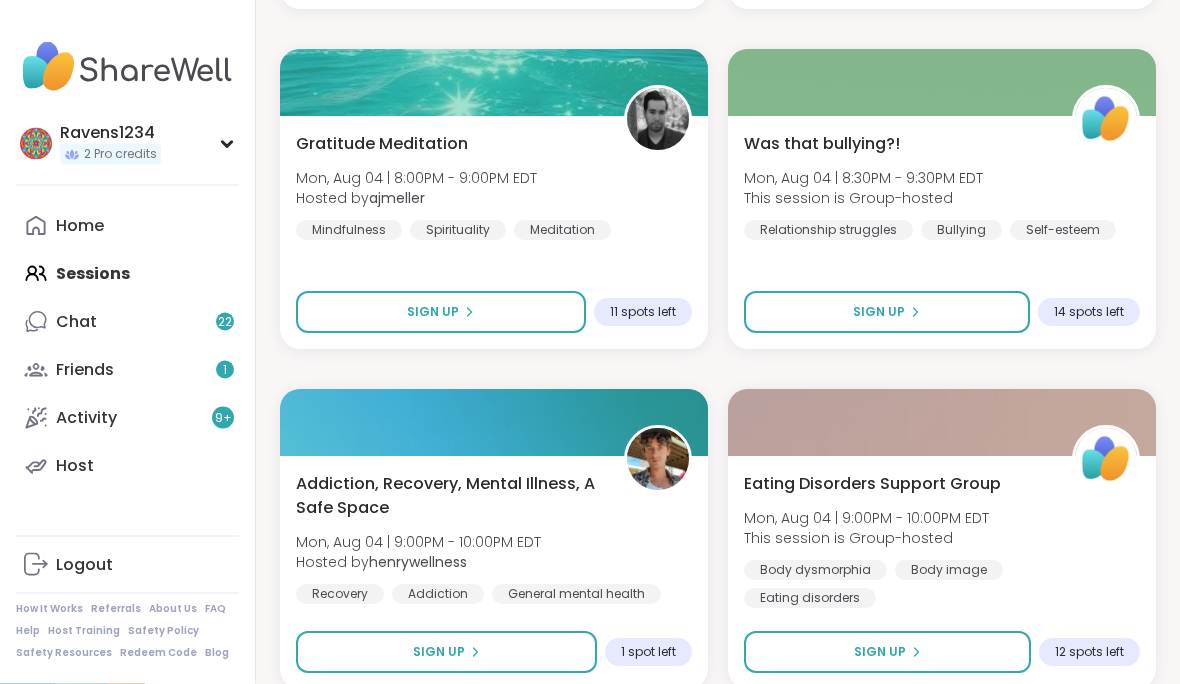 scroll, scrollTop: 2065, scrollLeft: 0, axis: vertical 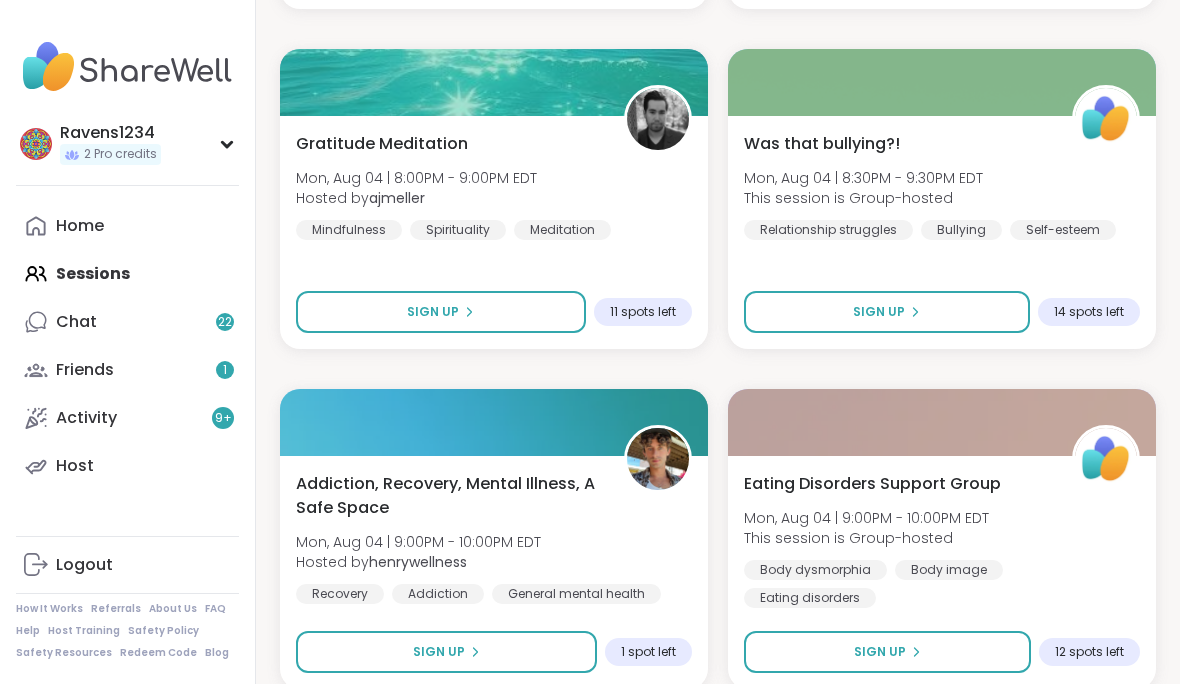 click on "Sign Up" at bounding box center [441, 312] 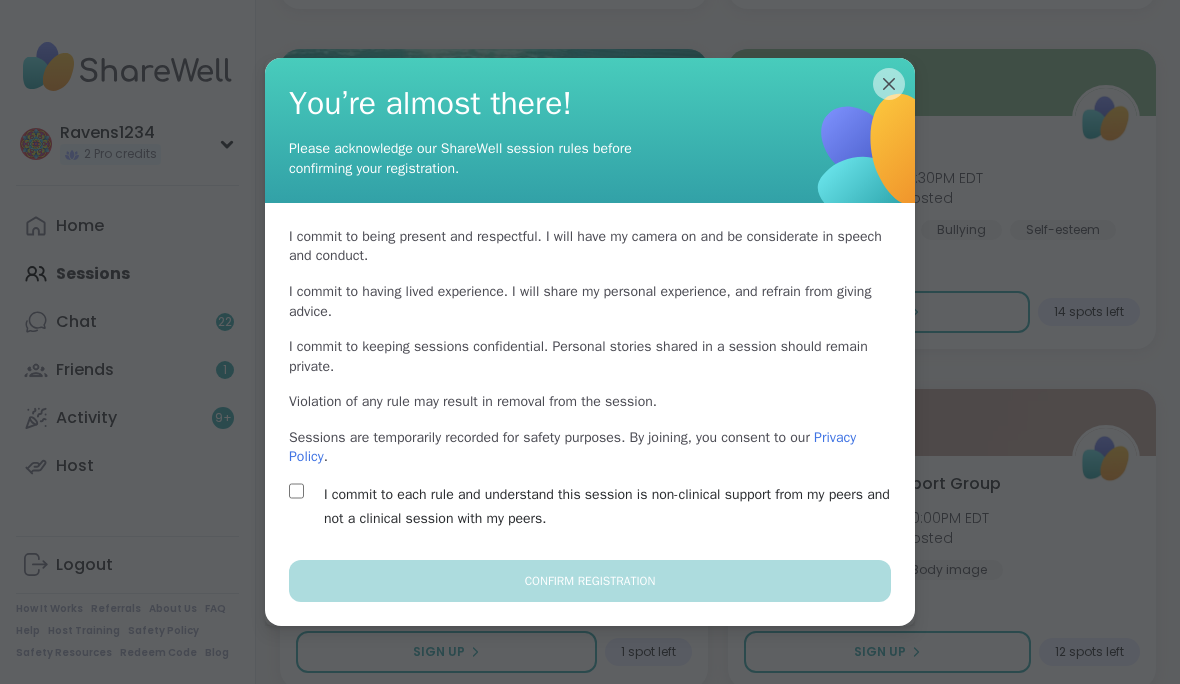 click on "I commit to each rule and understand this session is non-clinical support from my peers and not a clinical session with my peers." at bounding box center [613, 507] 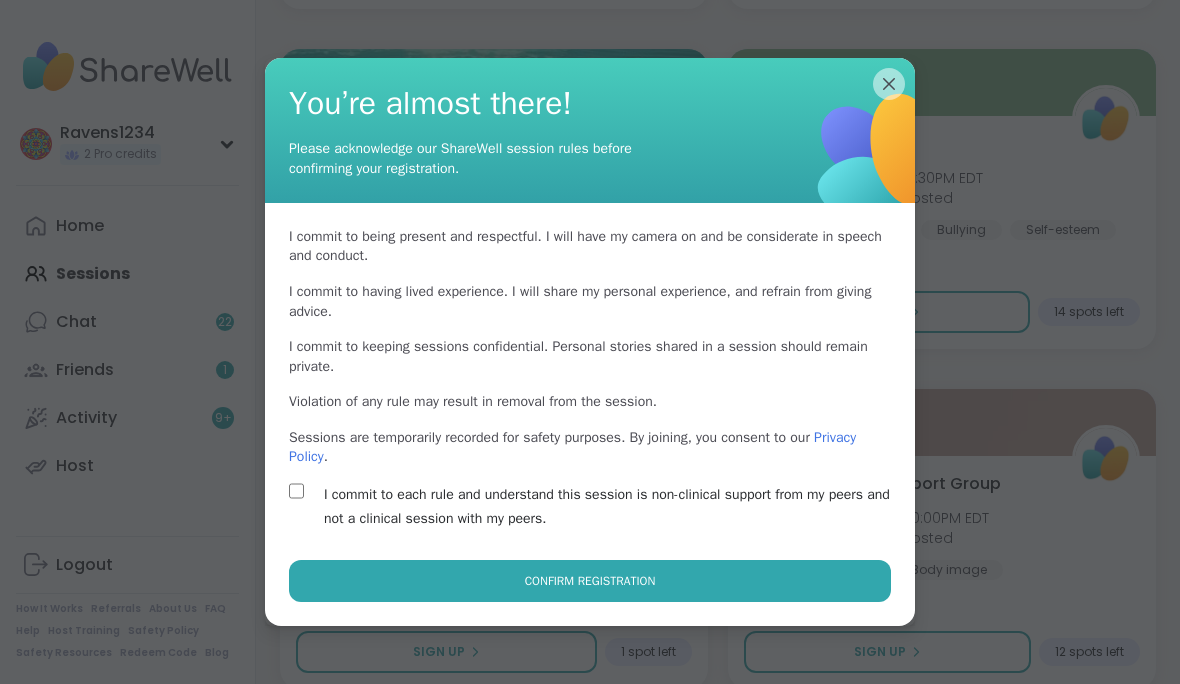 click on "Confirm Registration" at bounding box center [590, 581] 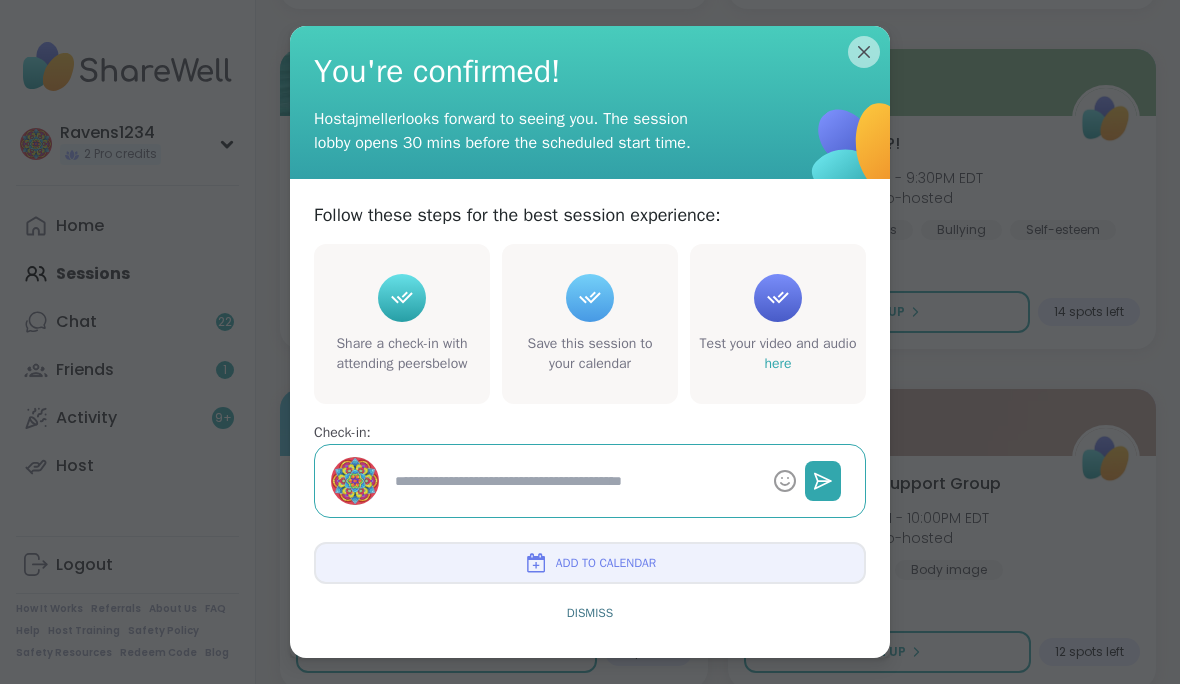 type on "*" 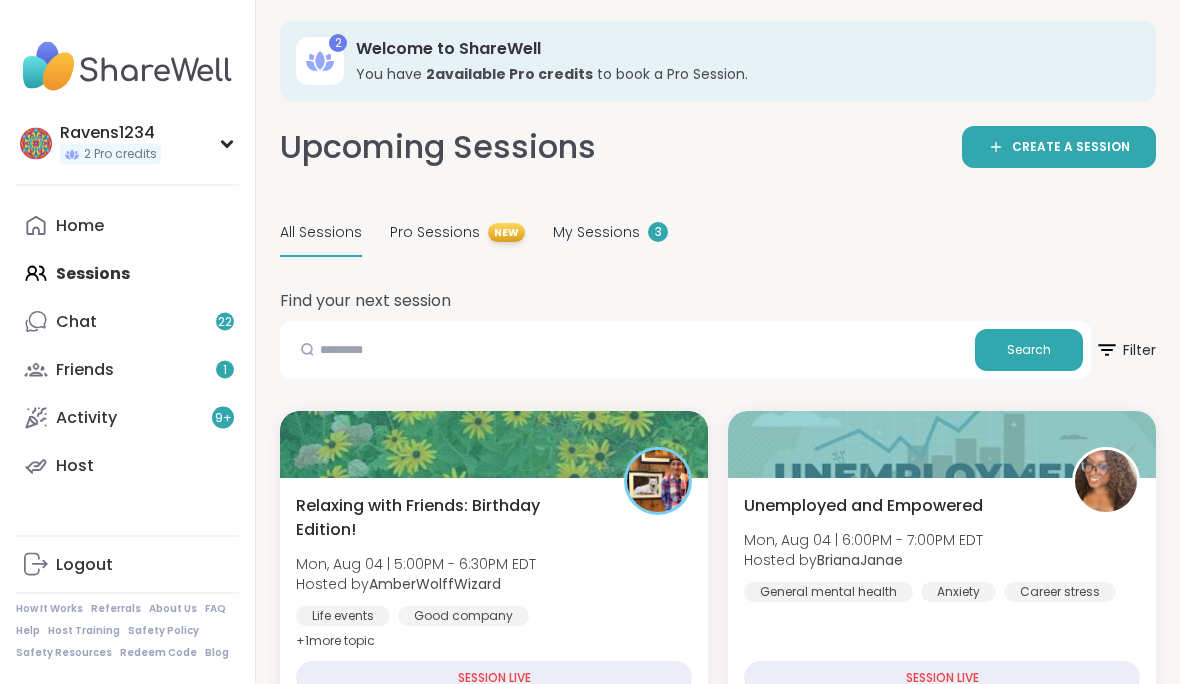 scroll, scrollTop: 0, scrollLeft: 0, axis: both 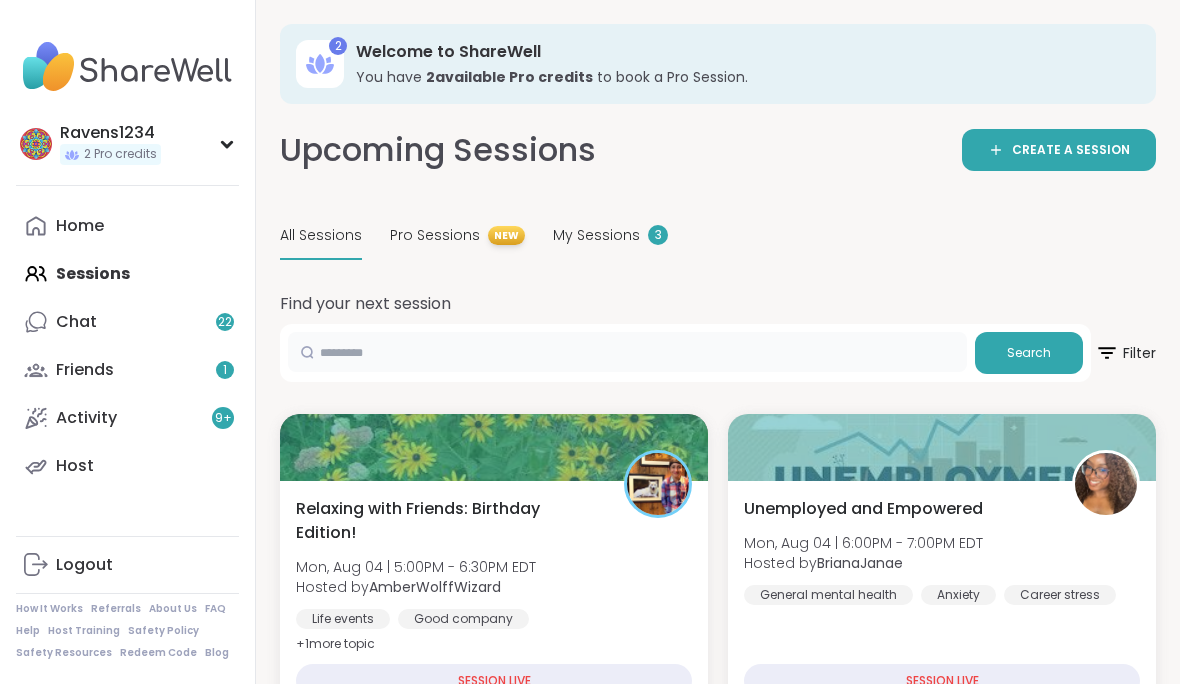 click at bounding box center (627, 352) 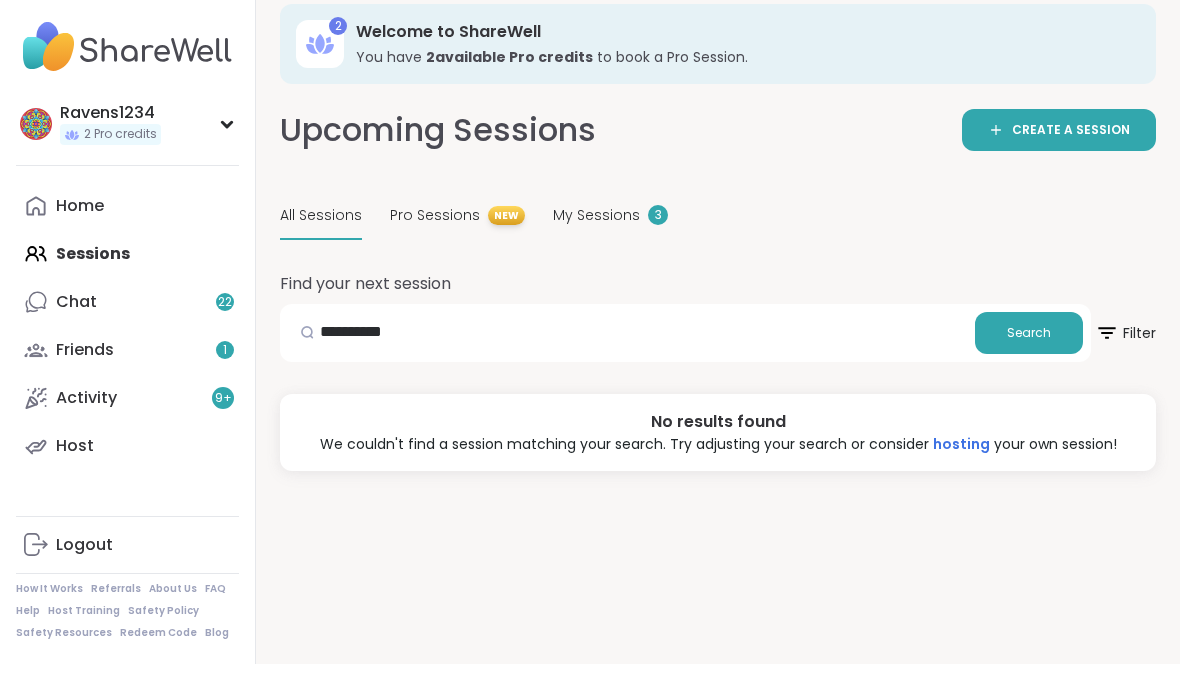 click on "All Sessions Pro Sessions NEW My Sessions 3" at bounding box center [718, 236] 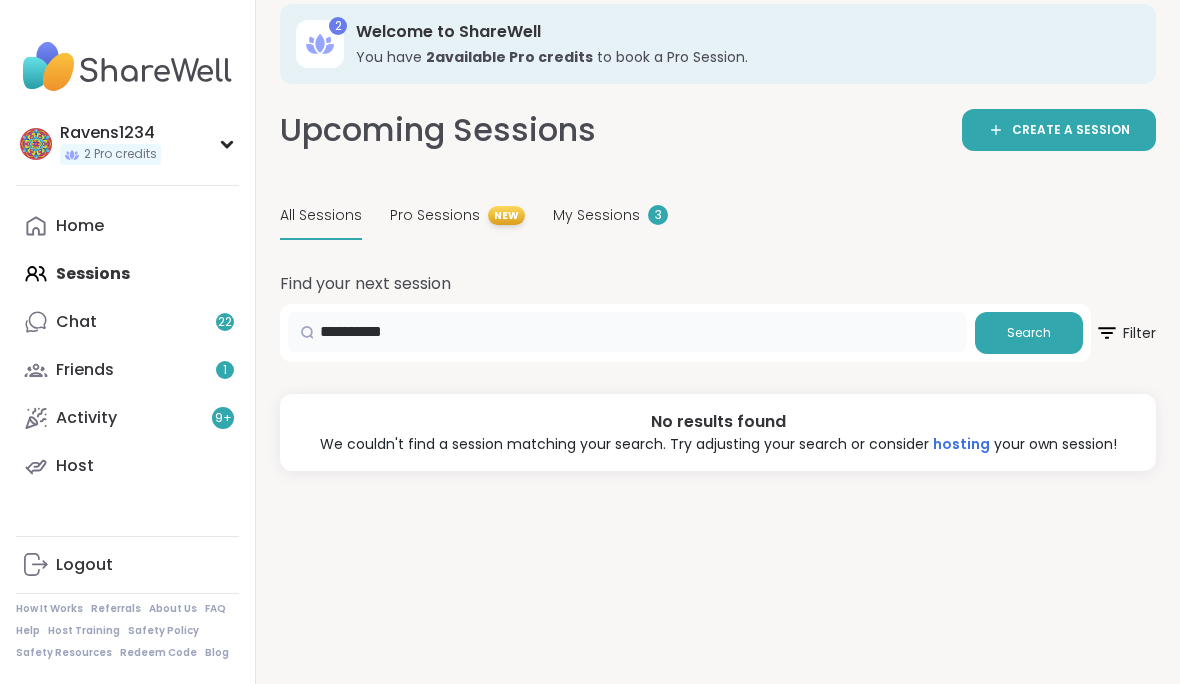 click on "**********" at bounding box center (627, 332) 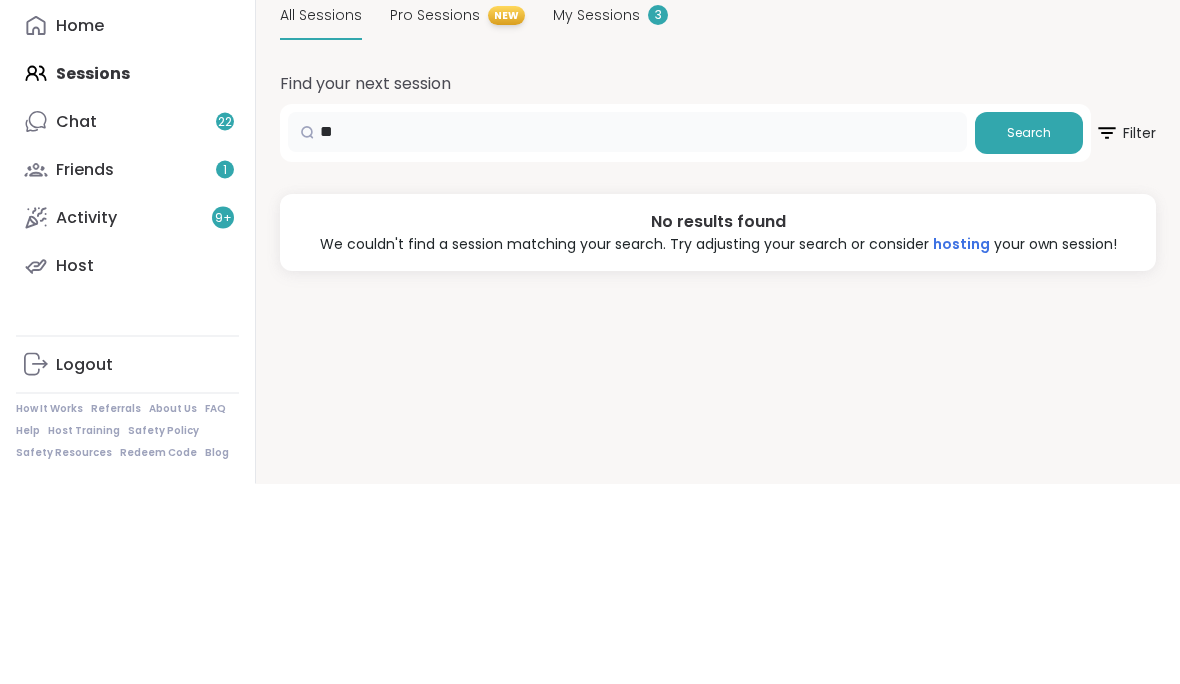 type on "*" 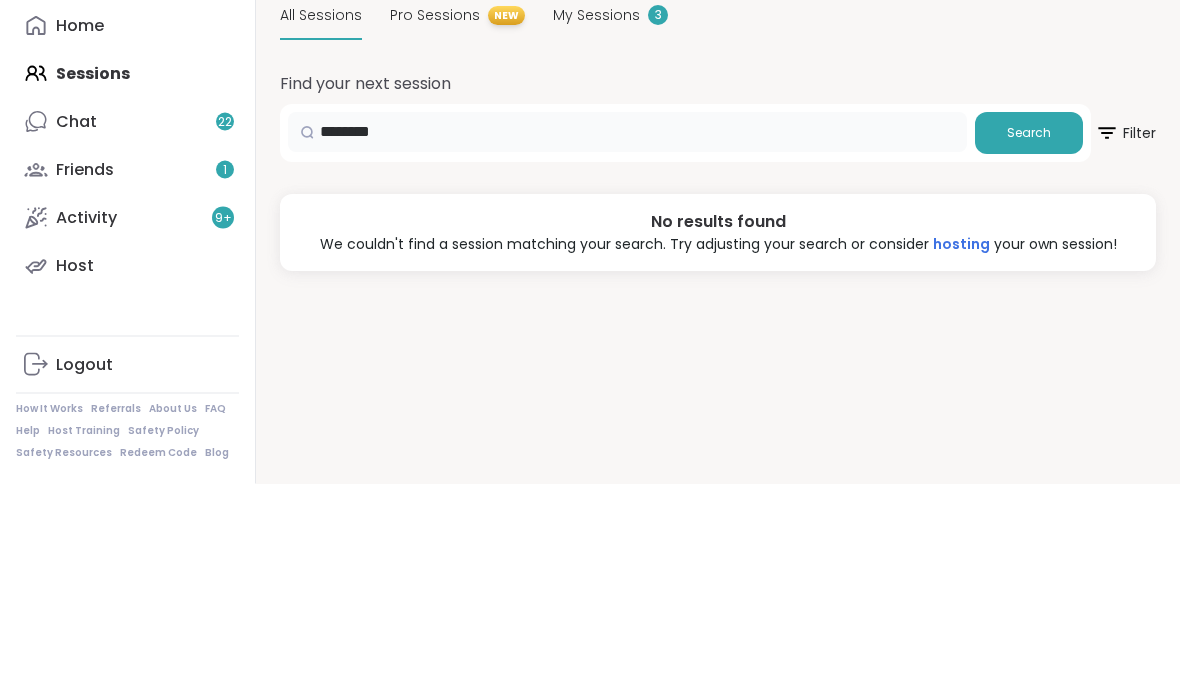 type on "*******" 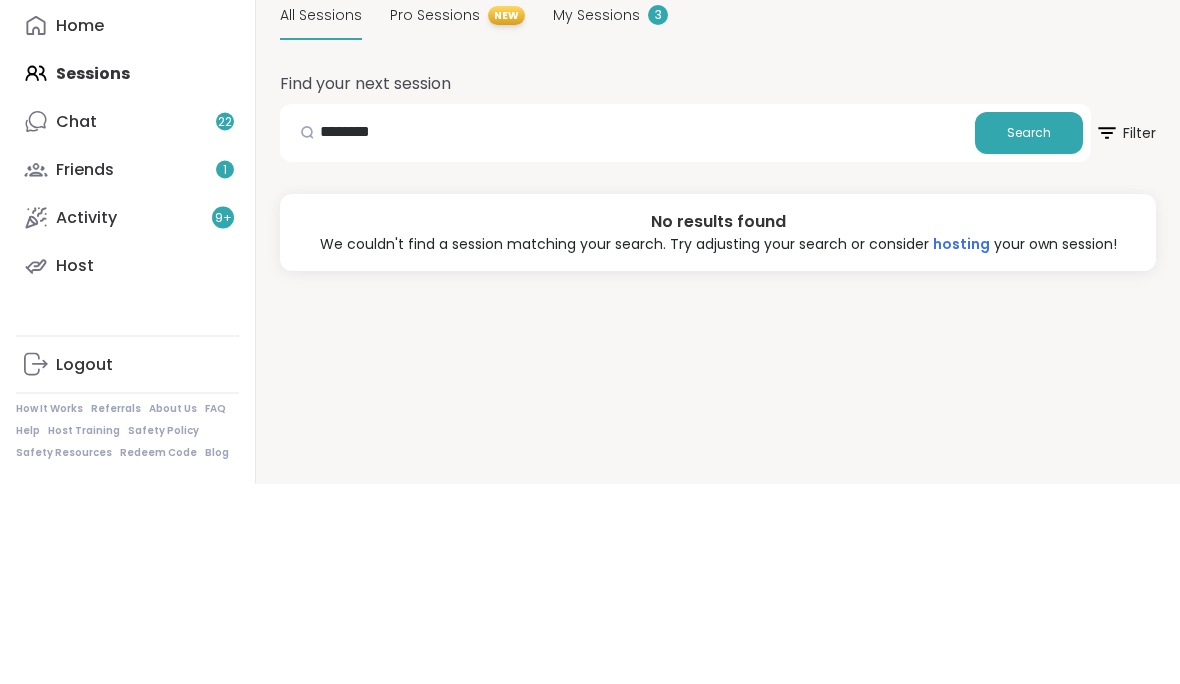 click on "Search" at bounding box center [1029, 334] 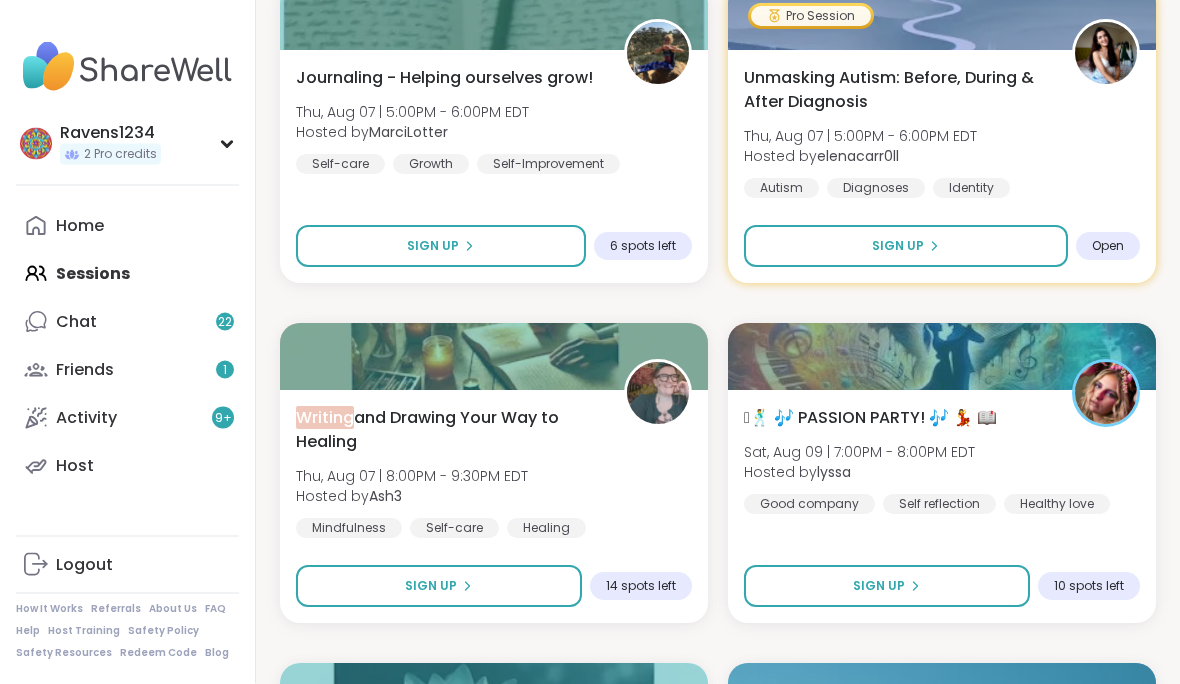 scroll, scrollTop: 771, scrollLeft: 0, axis: vertical 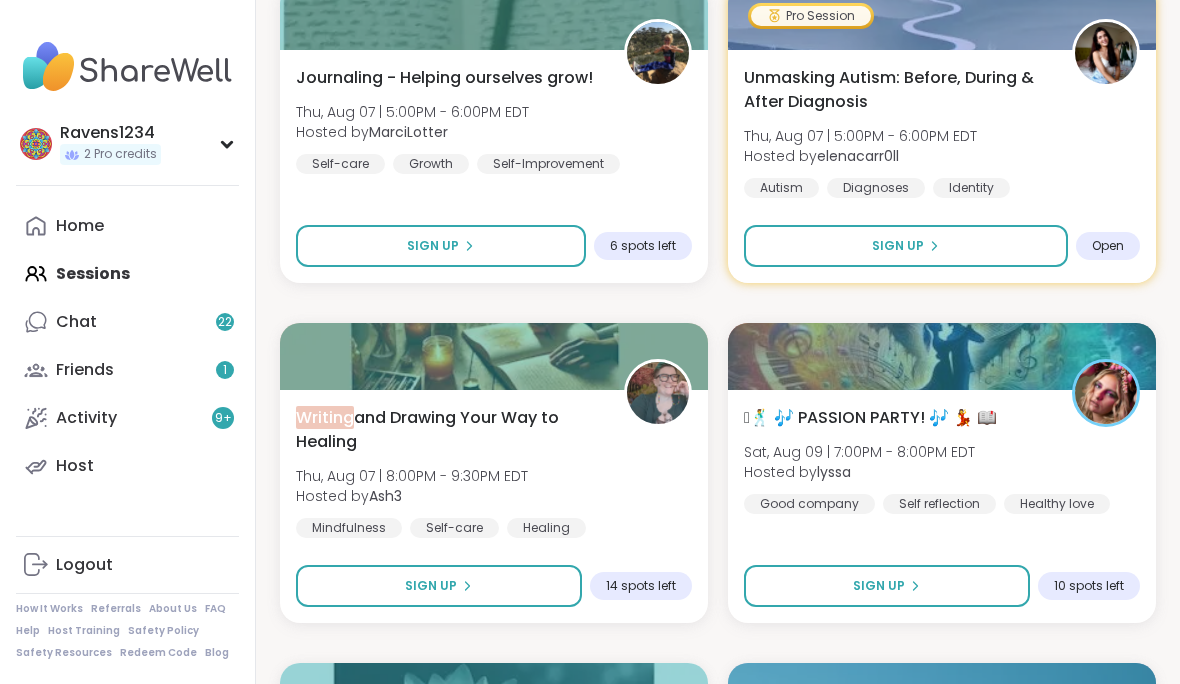 click on "Sign Up" at bounding box center [441, 246] 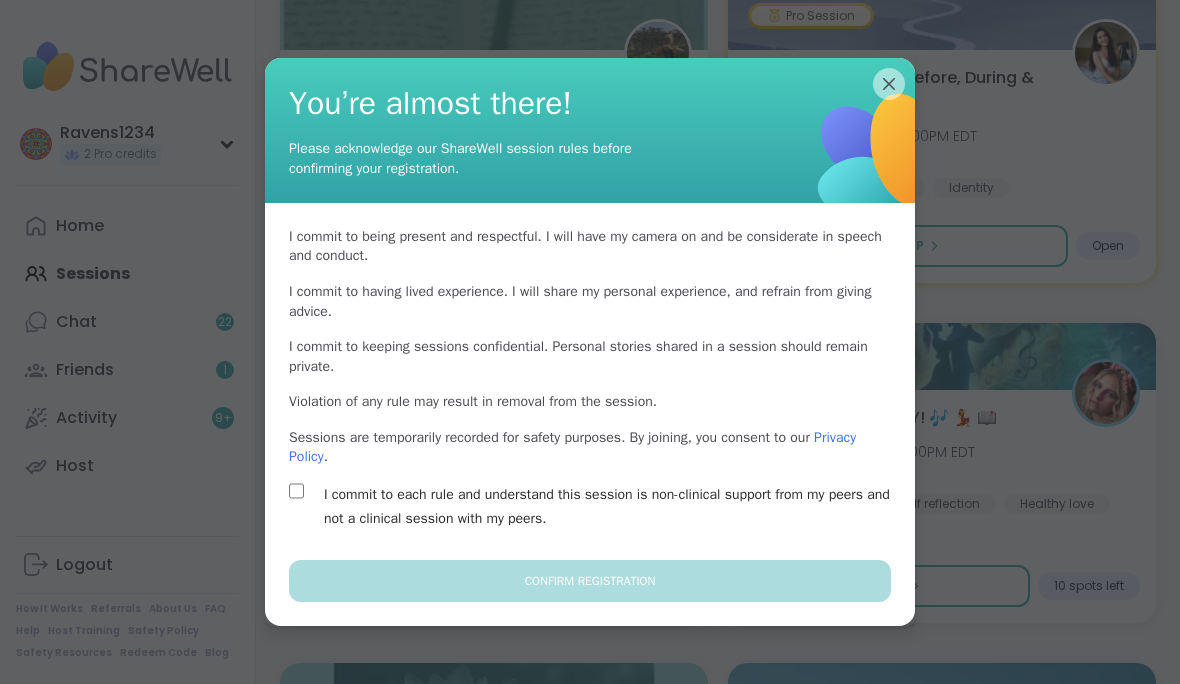 click on "I commit to each rule and understand this session is non-clinical support from my peers and not a clinical session with my peers." at bounding box center [613, 507] 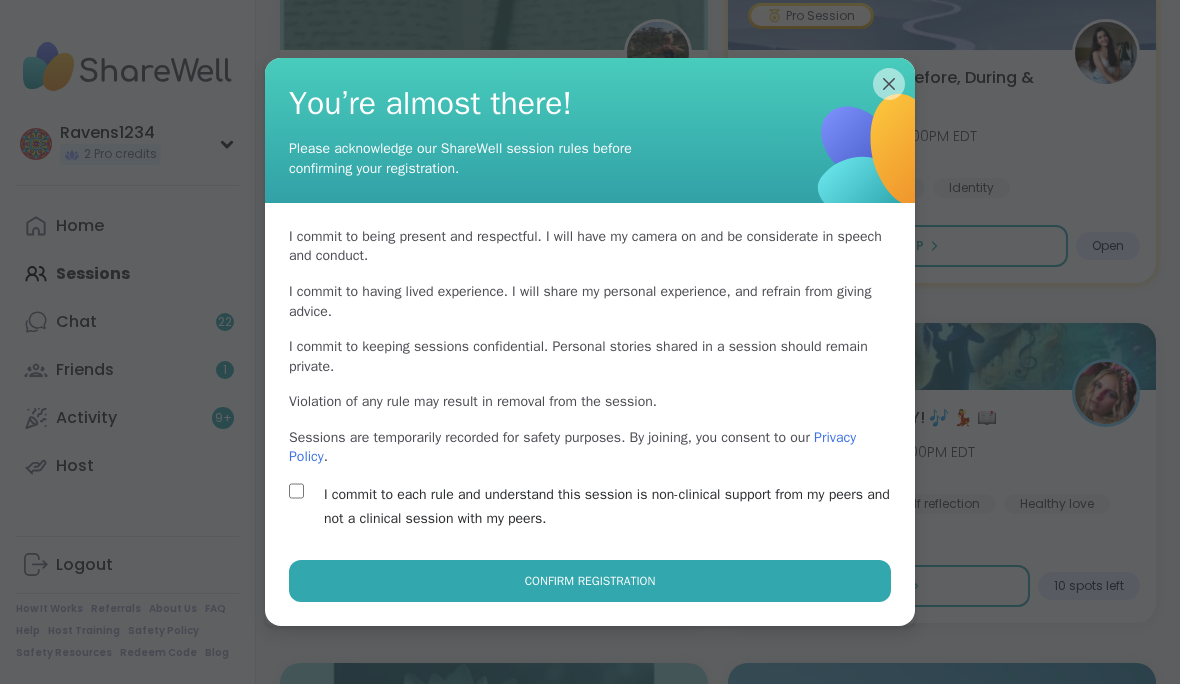 click on "Confirm Registration" at bounding box center [590, 581] 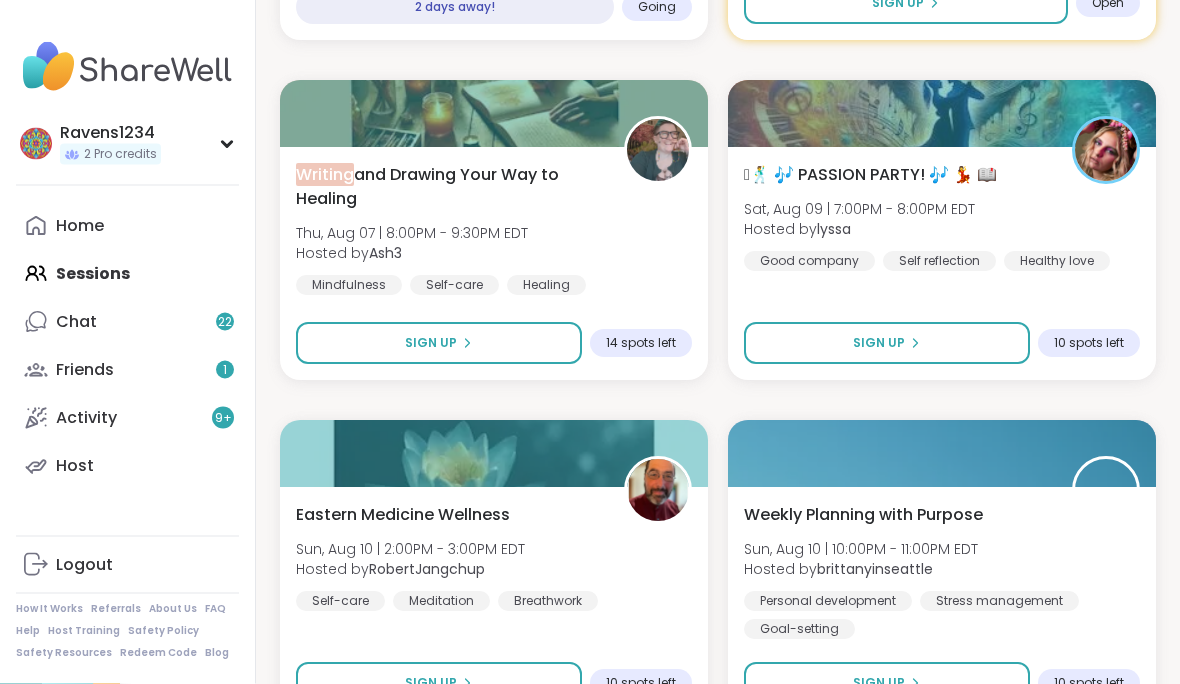 scroll, scrollTop: 1014, scrollLeft: 0, axis: vertical 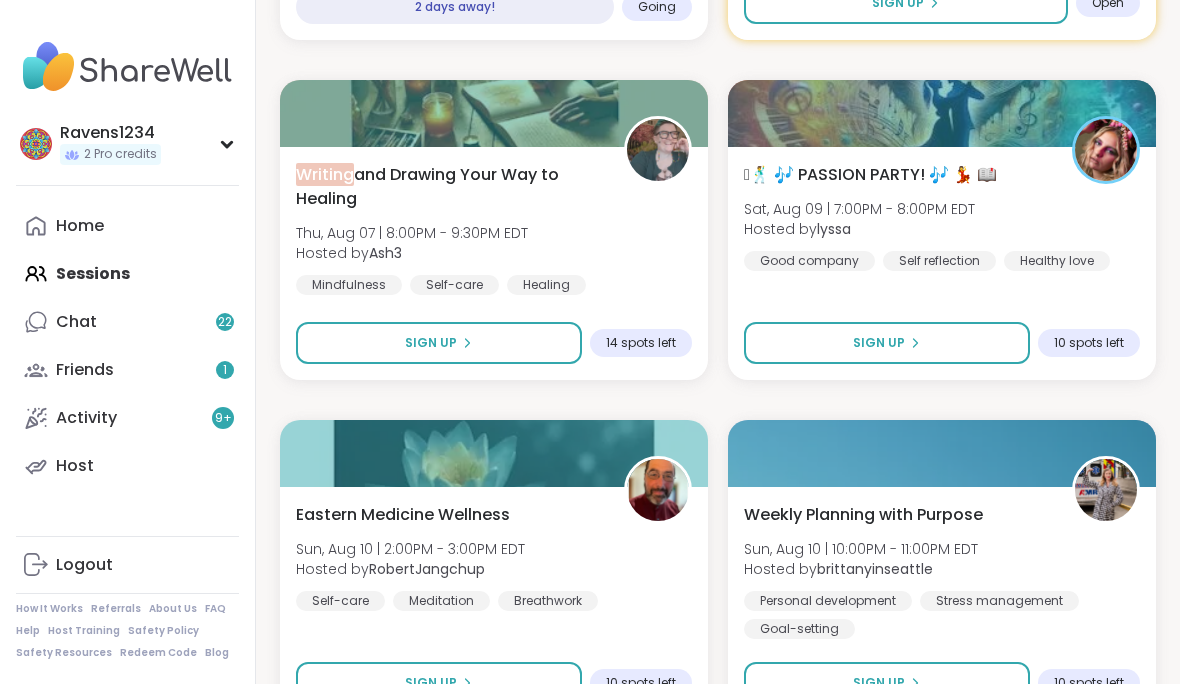 click on "Sign Up" at bounding box center (439, 343) 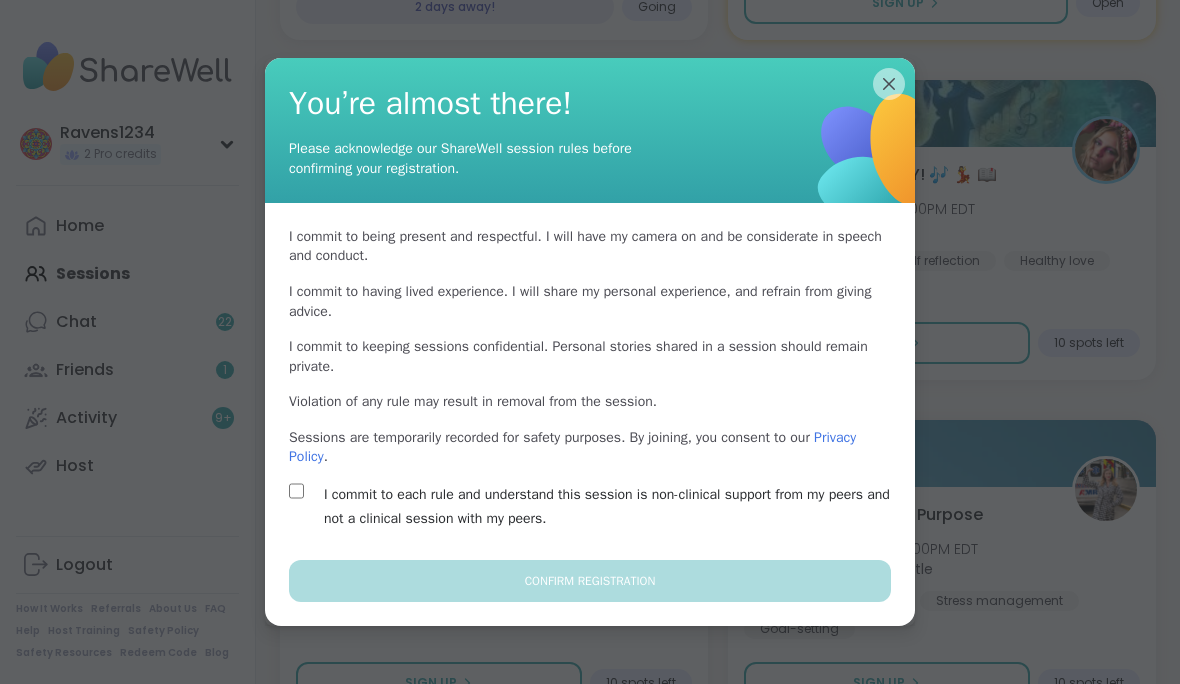 click on "I commit to each rule and understand this session is non-clinical support from my peers and not a clinical session with my peers." at bounding box center [613, 507] 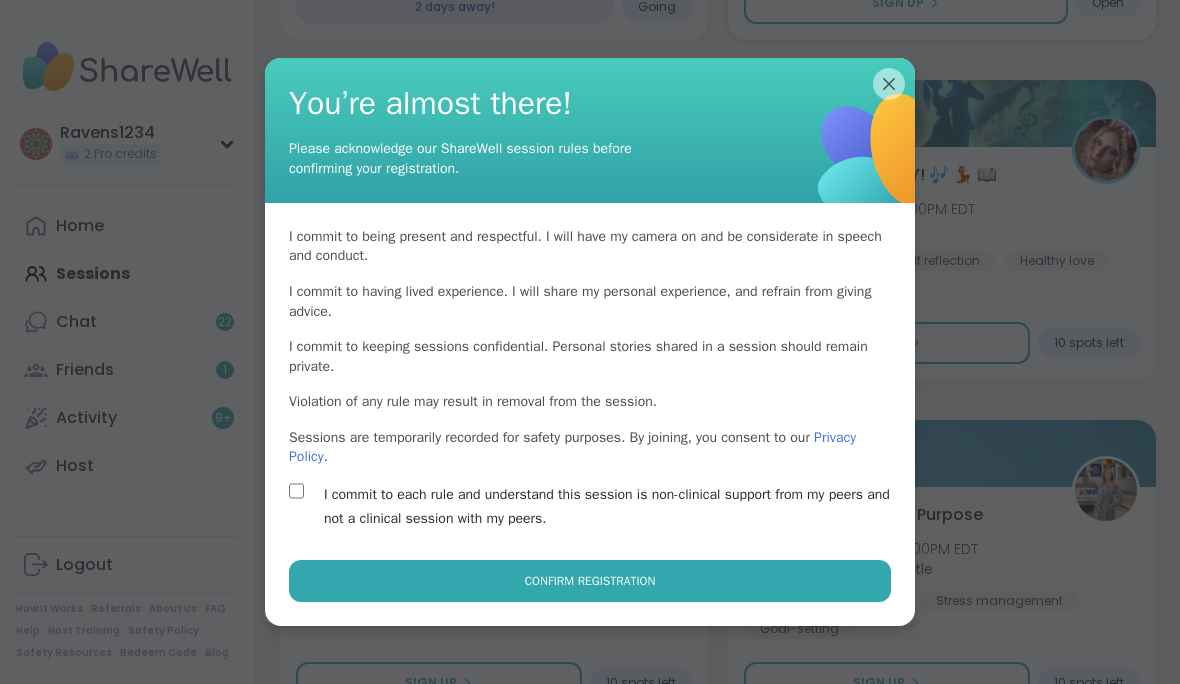 click on "Confirm Registration" at bounding box center [590, 581] 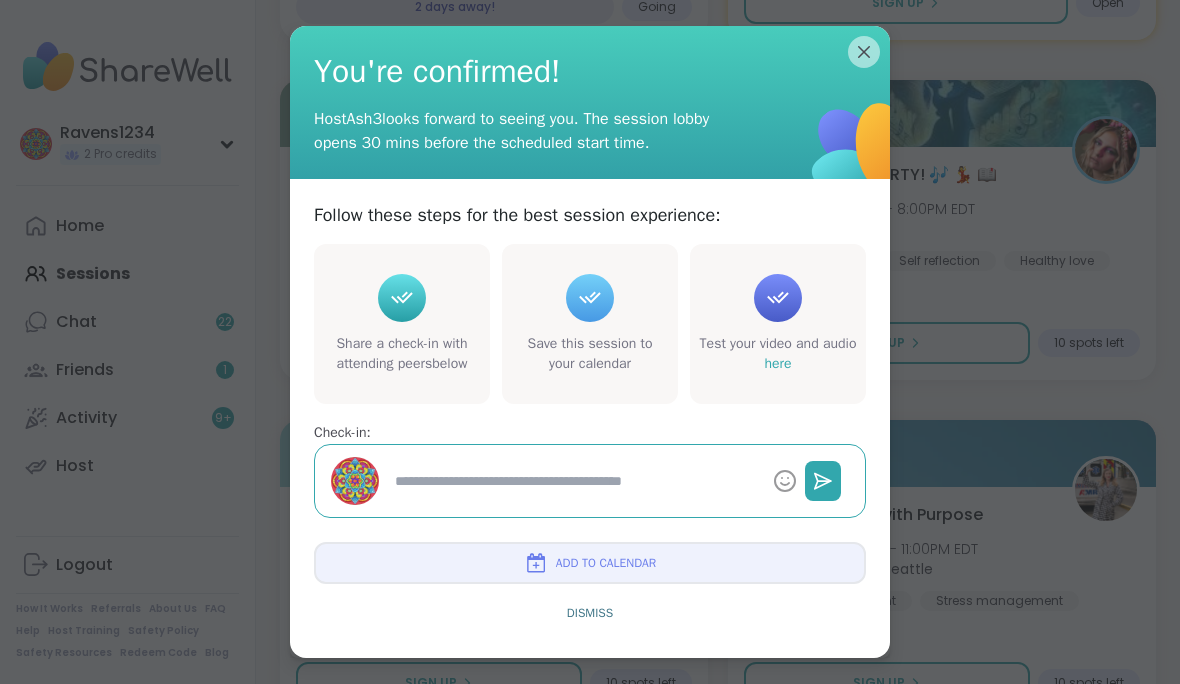 type on "*" 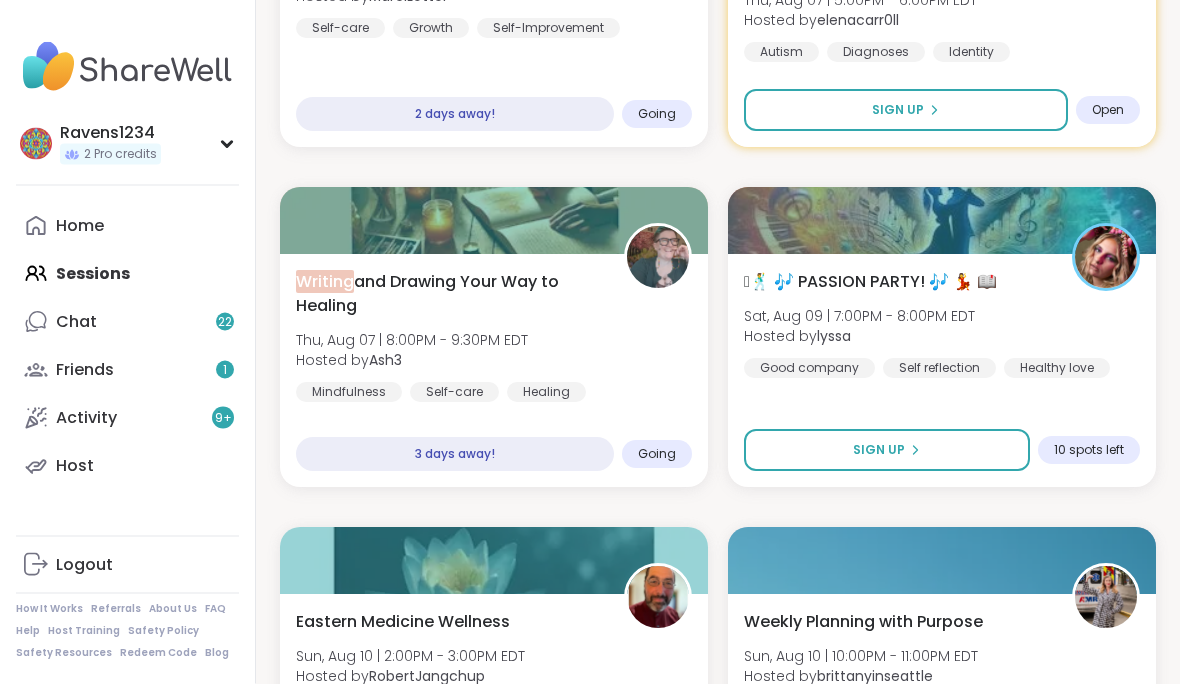 scroll, scrollTop: 907, scrollLeft: 0, axis: vertical 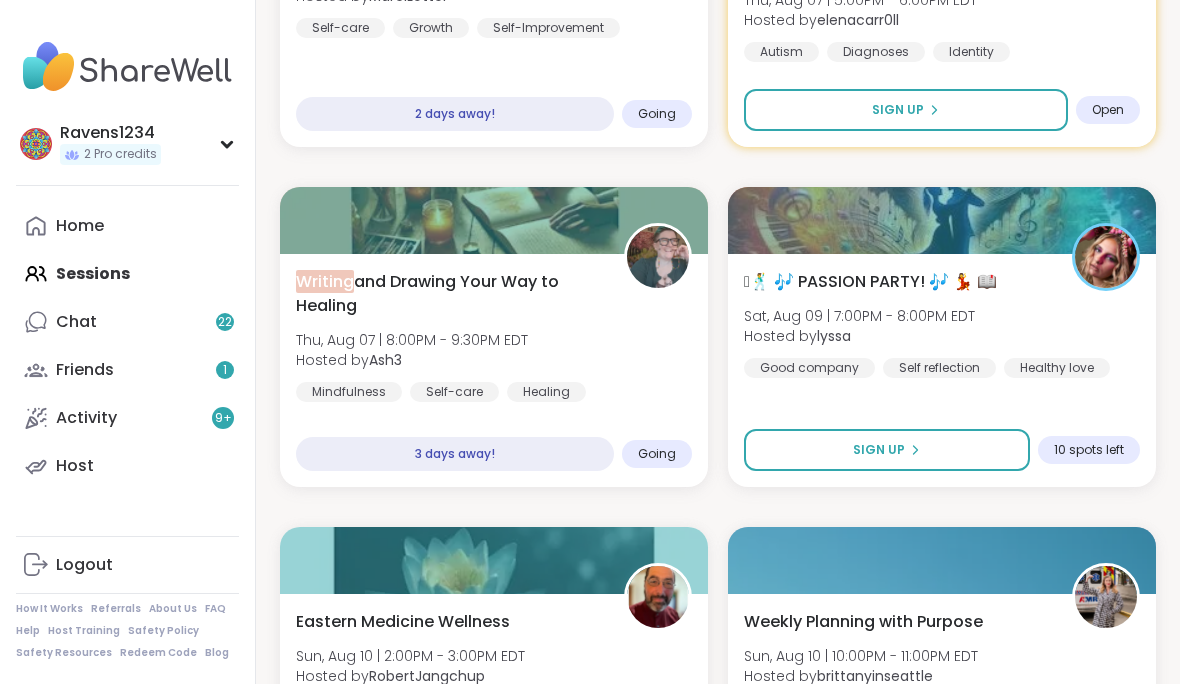 click on "🪩🕺 🎶 PASSION PARTY! 🎶 💃 📖 [DAY], [MONTH] [DAY_NUM] | [TIME] - [TIME] [TIMEZONE] Hosted by  [USERNAME] Good company Self reflection Healthy love" at bounding box center [942, 324] 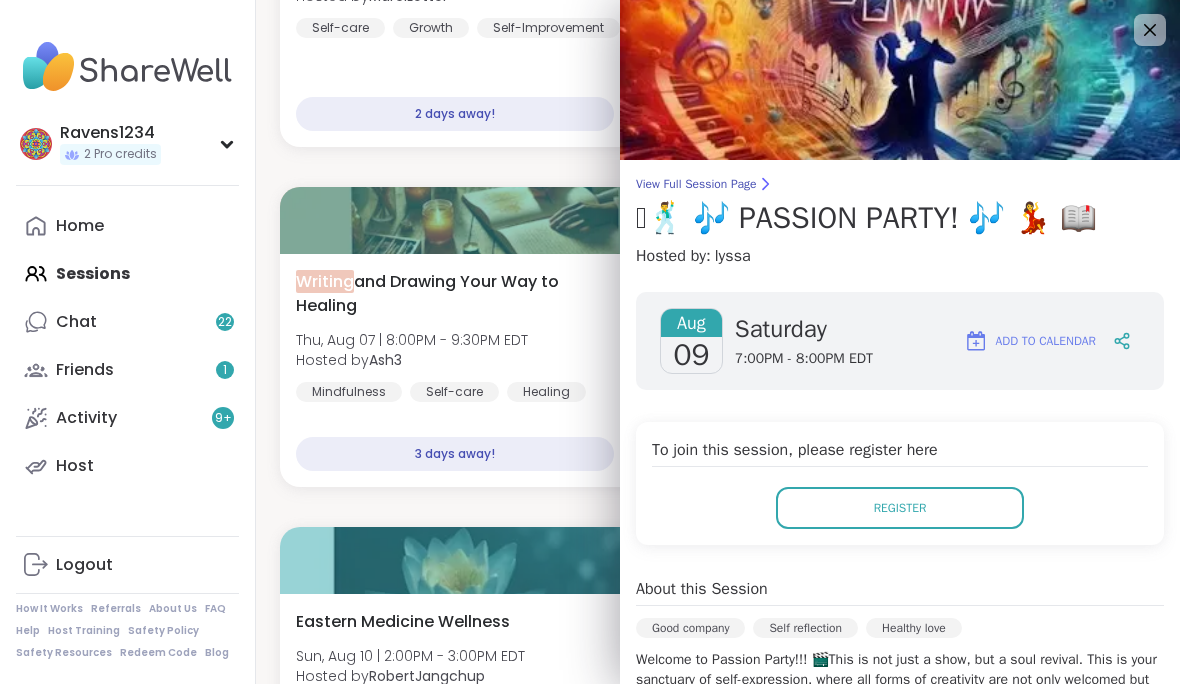 click on "Register" at bounding box center (900, 508) 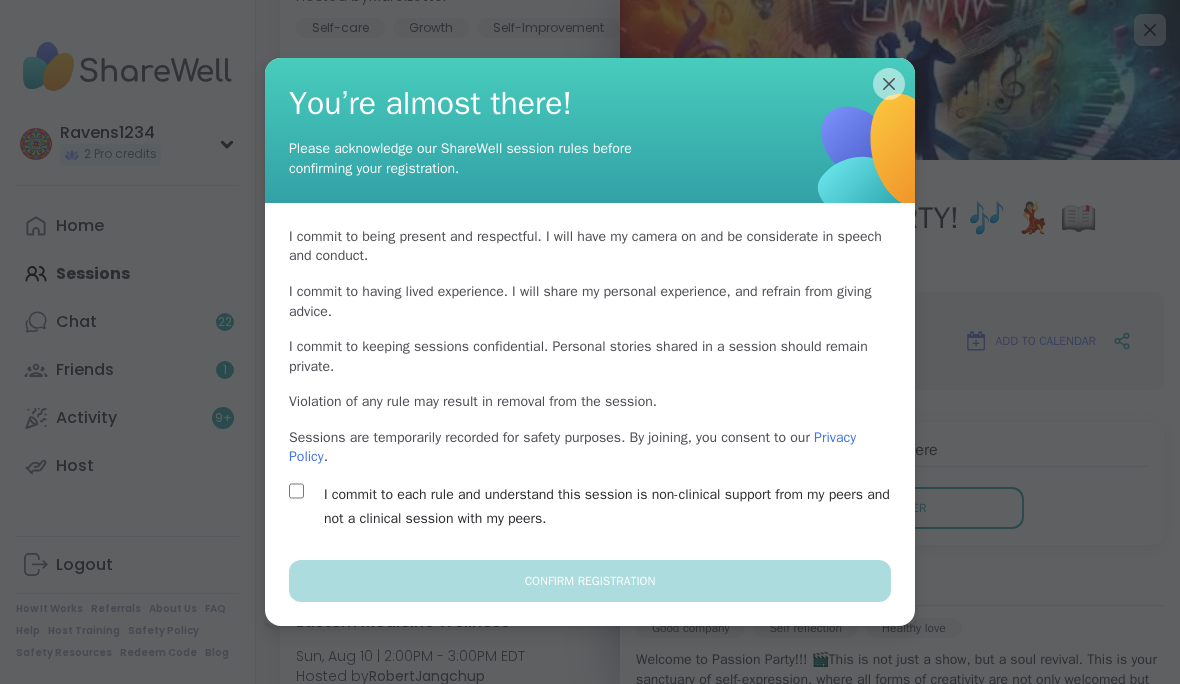 click on "I commit to each rule and understand this session is non-clinical support from my peers and not a clinical session with my peers." at bounding box center (613, 507) 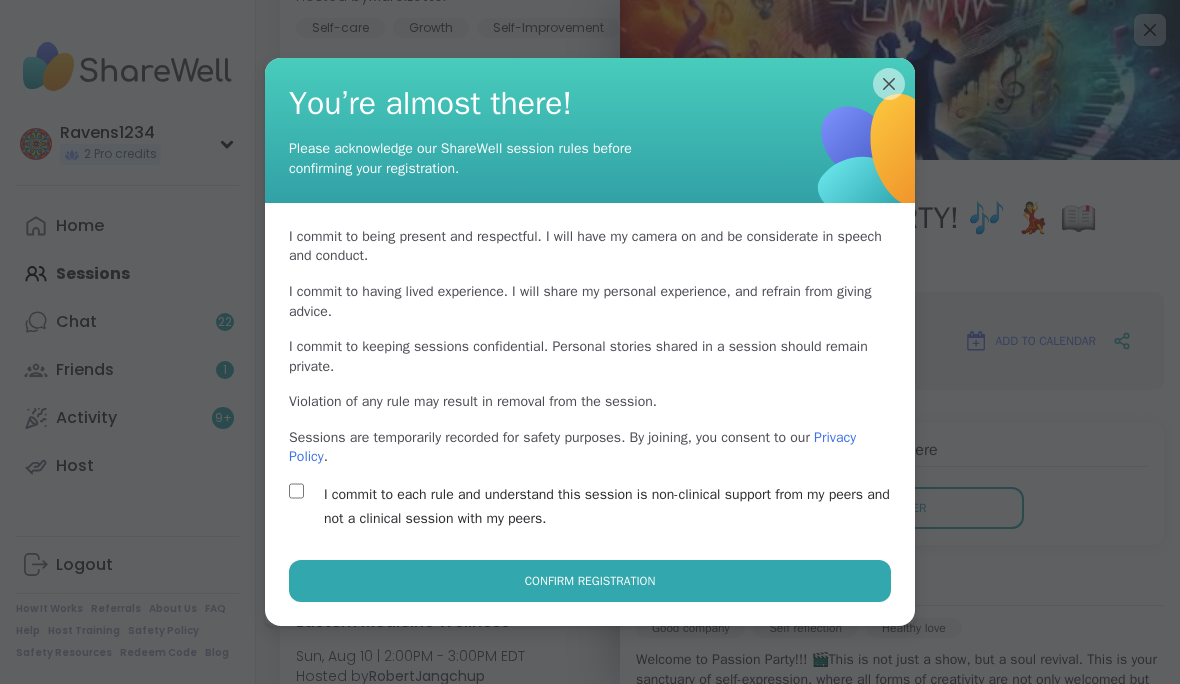 click on "Confirm Registration" at bounding box center (590, 581) 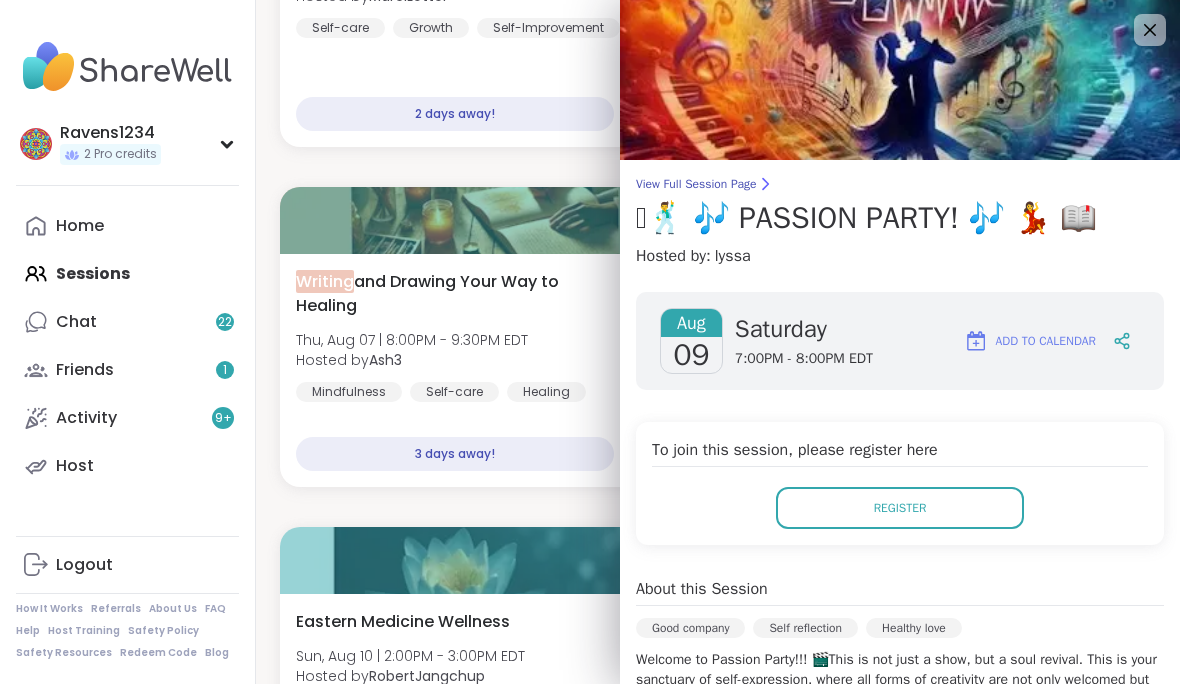 click on "Journaling - Helping ourselves grow! [DAY], [MONTH] [DAY_NUM] | [TIME] - [TIME] [TIMEZONE] Hosted by  [USERNAME] Self-care Growth Self-Improvement 2 days away! Going" at bounding box center (494, 30) 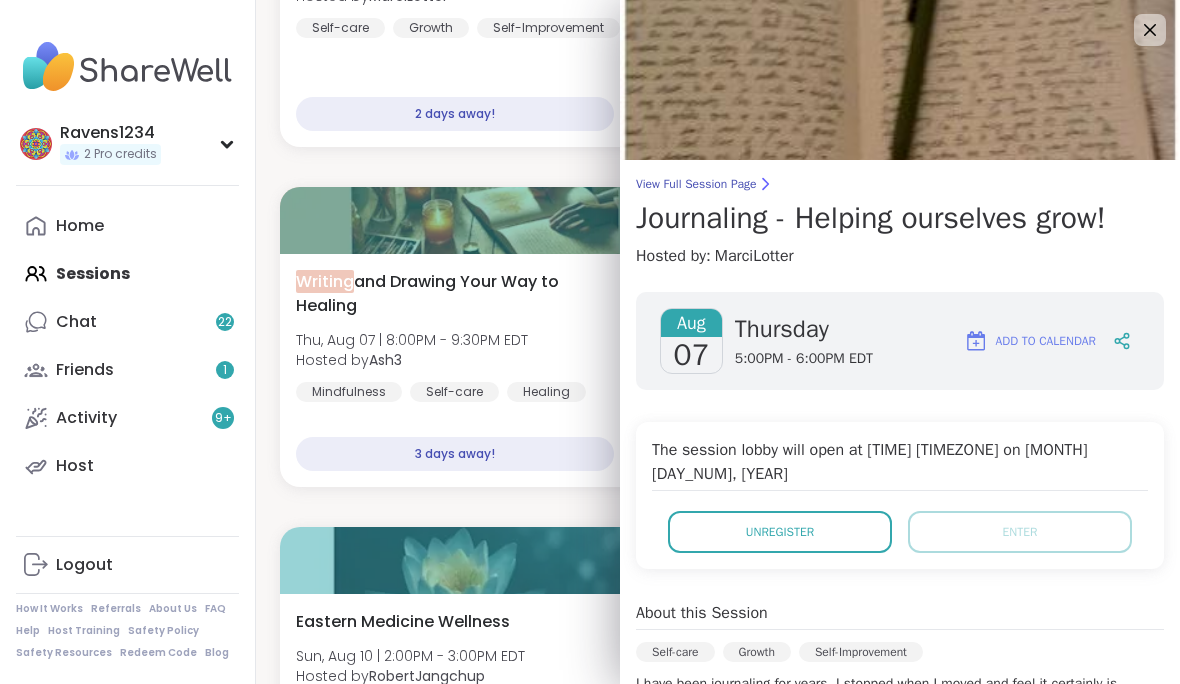click on "J Stoicism in Action: The Four Virtues [DAY], [MONTH] [DAY_NUM] | [TIME] - [TIME] [TIMEZONE] Hosted by  [USERNAME] Assertiveness Self-care Growth Sign Up 11 spots left BODY KEEPS THE SCORE: TECHNICS BEYOND TRAUMA [DAY], [MONTH] [DAY_NUM] | [TIME] - [TIME] [TIMEZONE] Hosted by  [USERNAME] Attachment issues Trauma Sign Up 6 spots left Journaling - Helping ourselves grow! [DAY], [MONTH] [DAY_NUM] | [TIME] - [TIME] [TIMEZONE] Hosted by  [USERNAME] Self-care Growth Self-Improvement 2 days away! Going Pro Session Unmasking Autism: Before, During & After Diagnosis [DAY], [MONTH] [DAY_NUM] | [TIME] - [TIME] [TIMEZONE] Hosted by  [USERNAME] Autism Diagnoses Identity Sign Up Open Writing  and Drawing Your Way to Healing [DAY], [MONTH] [DAY_NUM] | [TIME] - [TIME] [TIMEZONE] Hosted by  [USERNAME] Mindfulness Self-care Healing 3 days away! Going 🪩🕺 🎶 PASSION PARTY! 🎶 💃 📖 [DAY], [MONTH] [DAY_NUM] | [TIME] - [TIME] [TIMEZONE] Hosted by  [USERNAME] Good company Self reflection Healthy love Sign Up 10 spots left Eastern Medicine Wellness [DAY], [MONTH] [DAY_NUM] | [TIME] - [TIME] [TIMEZONE] Hosted by  [USERNAME] Self-care Meditation Breathwork Sign Up" at bounding box center [718, 2547] 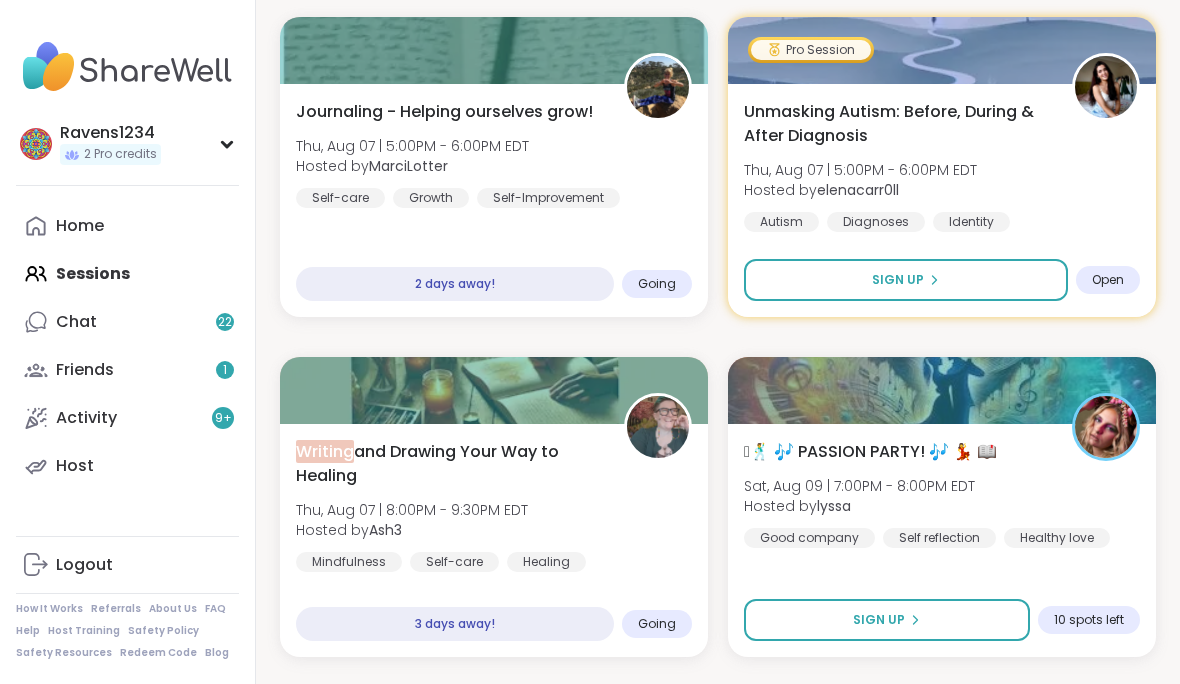 scroll, scrollTop: 736, scrollLeft: 0, axis: vertical 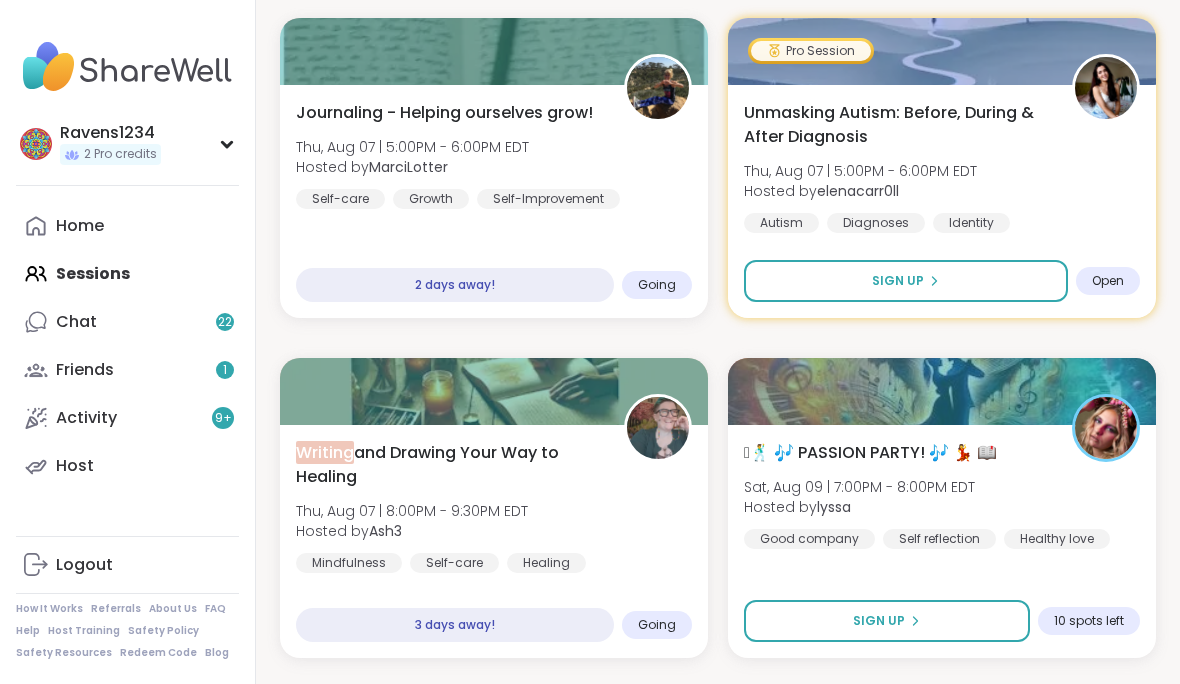 click on "Sign Up" at bounding box center (898, 281) 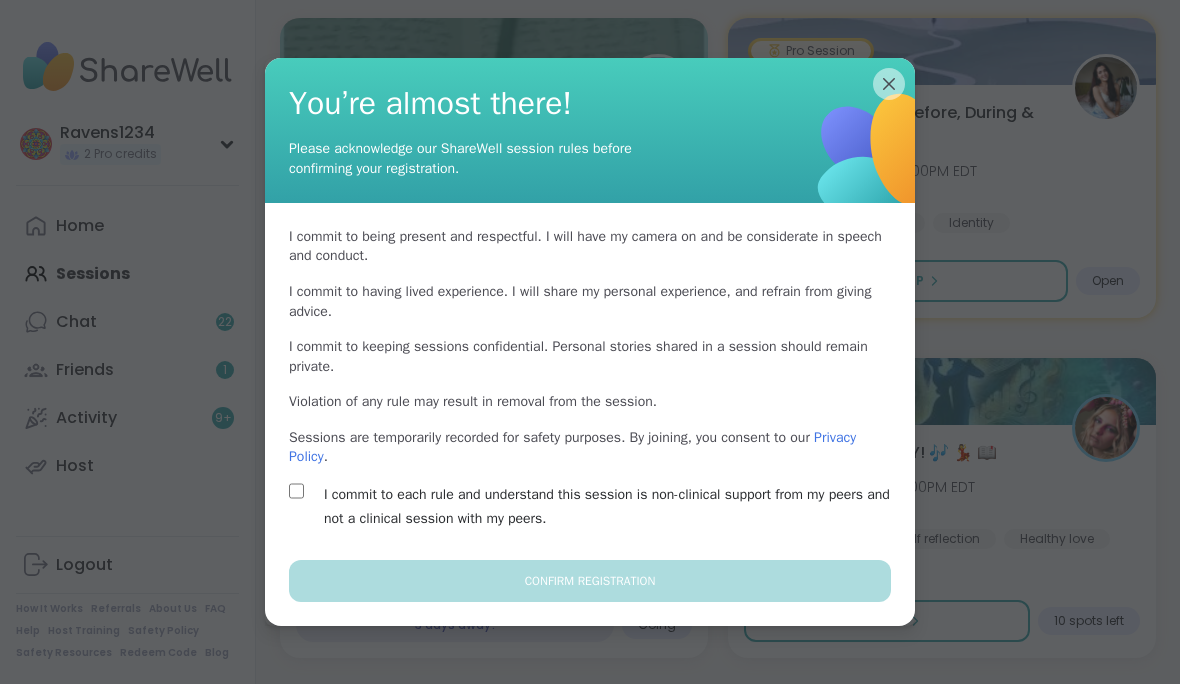 click at bounding box center (878, 158) 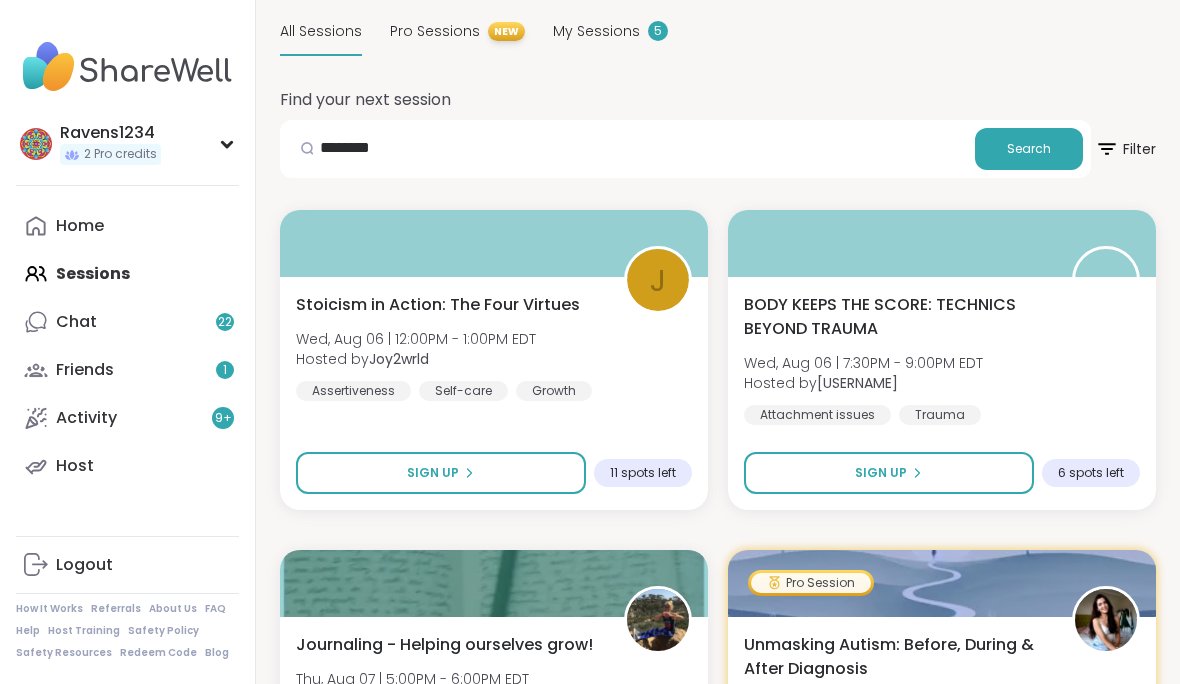 scroll, scrollTop: 0, scrollLeft: 0, axis: both 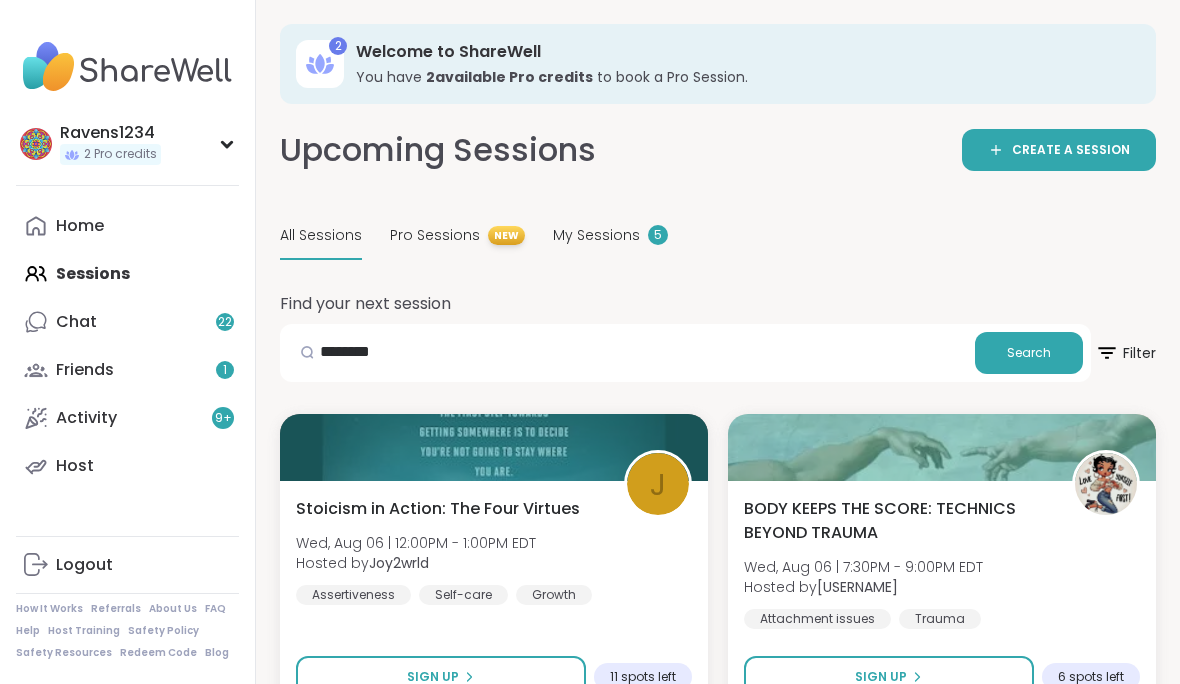 click on "5" at bounding box center (658, 235) 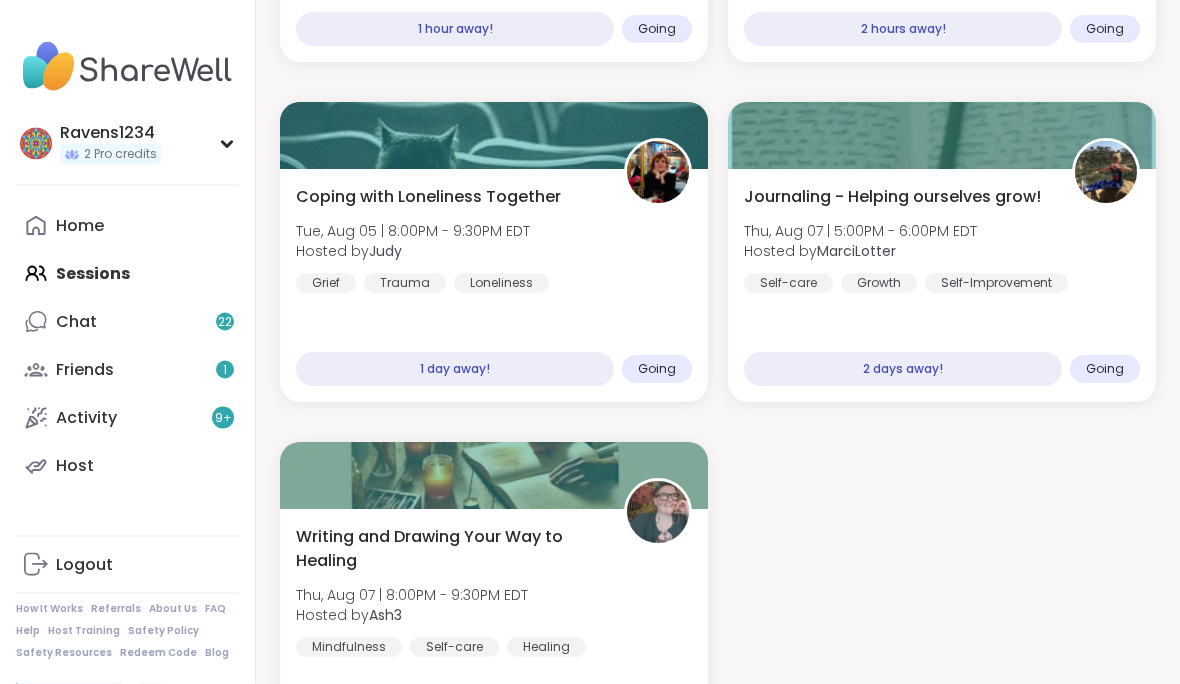 scroll, scrollTop: 578, scrollLeft: 0, axis: vertical 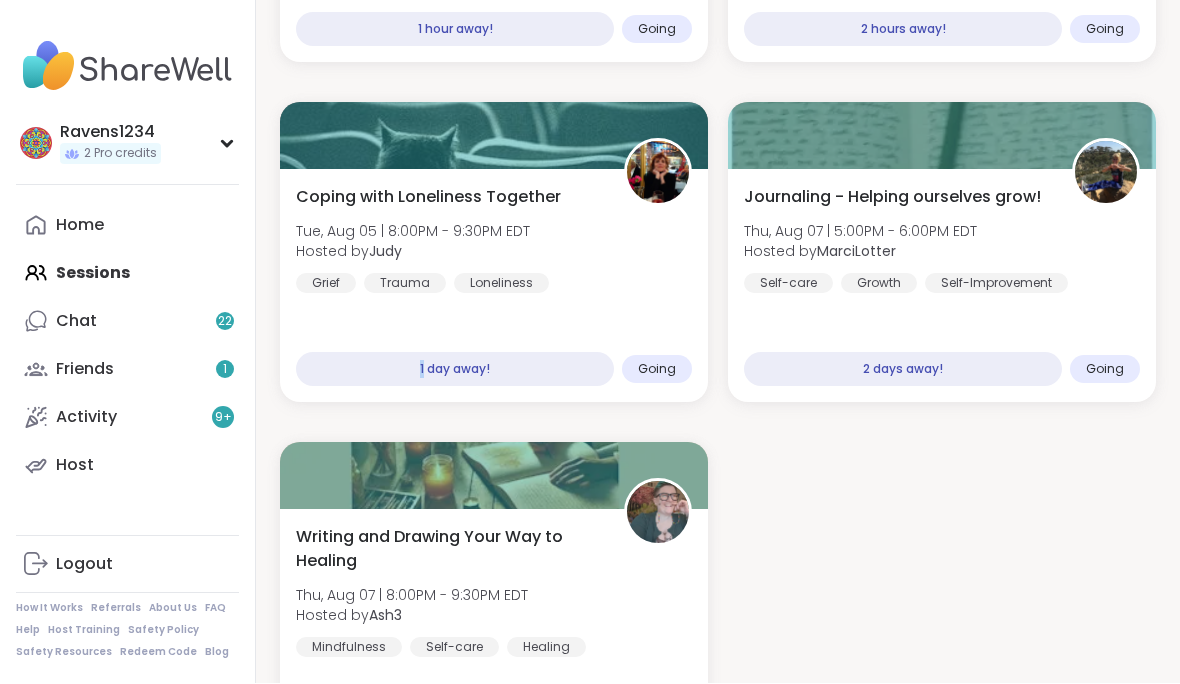 click on "1 day away!" at bounding box center [455, 370] 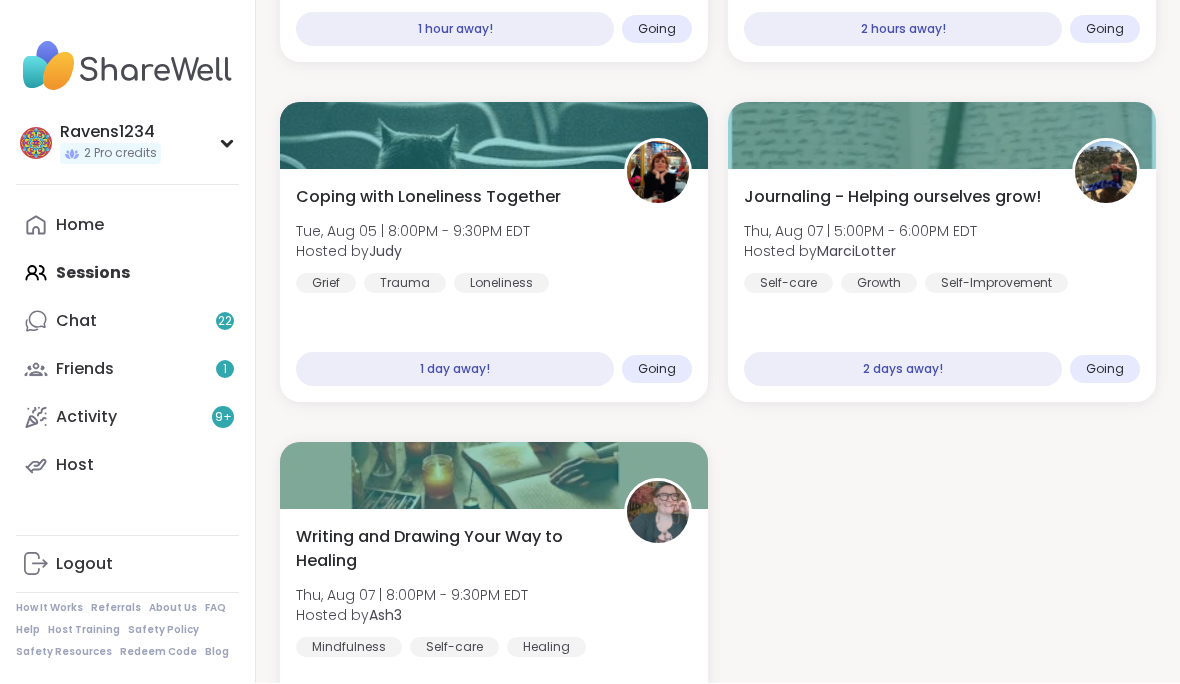 click on "1 day away!" at bounding box center (455, 370) 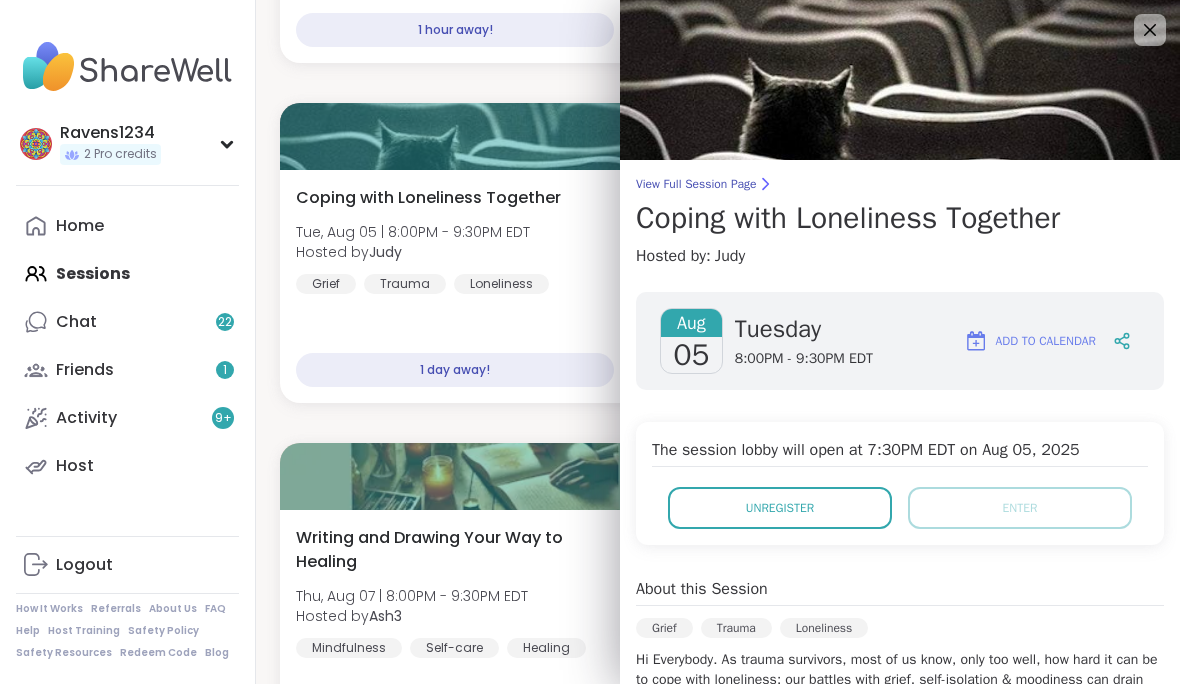 click on "Unregister" at bounding box center (780, 508) 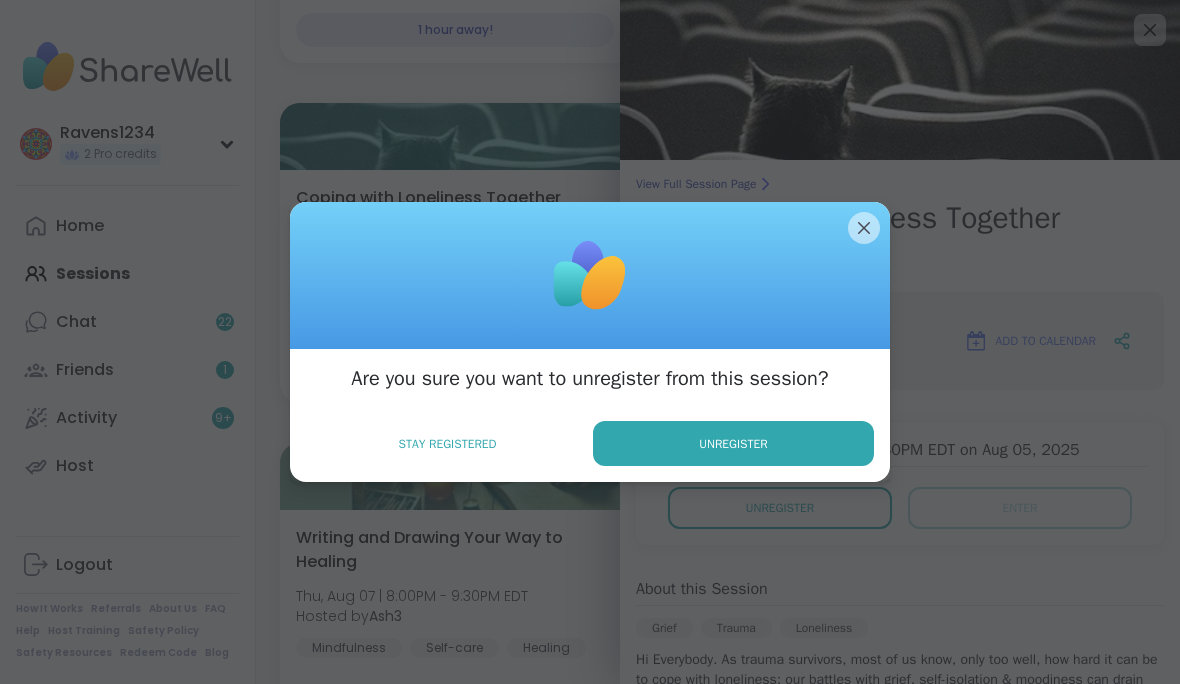 click on "Unregister" at bounding box center (733, 443) 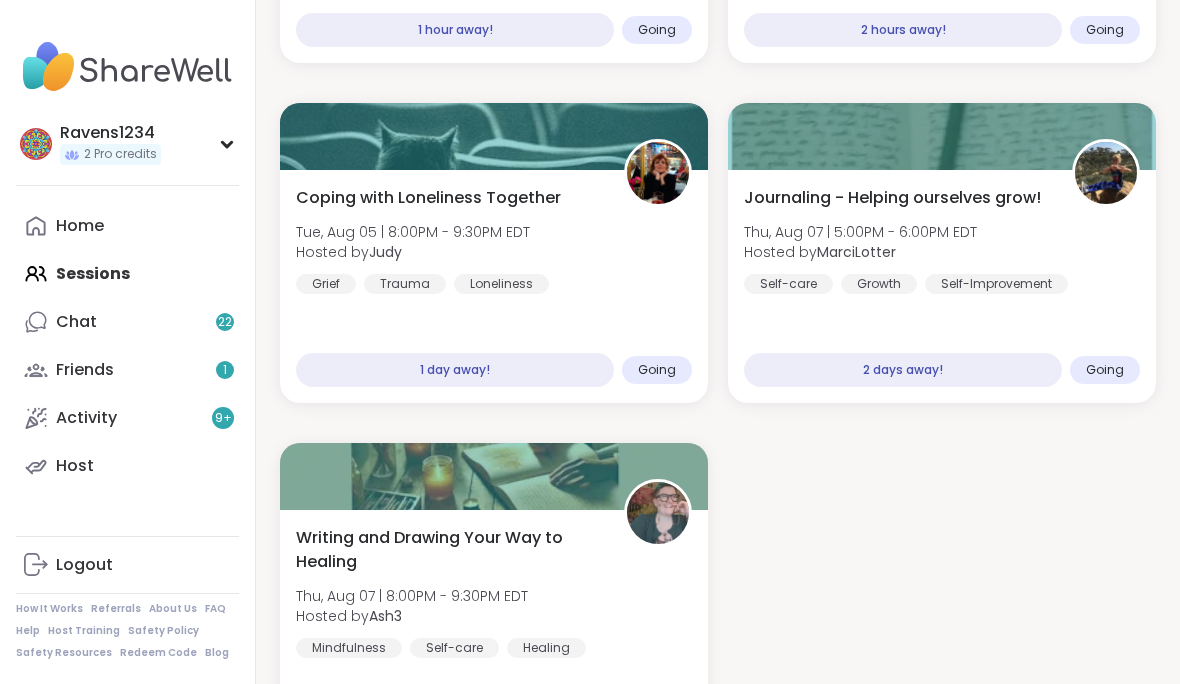 scroll, scrollTop: 238, scrollLeft: 0, axis: vertical 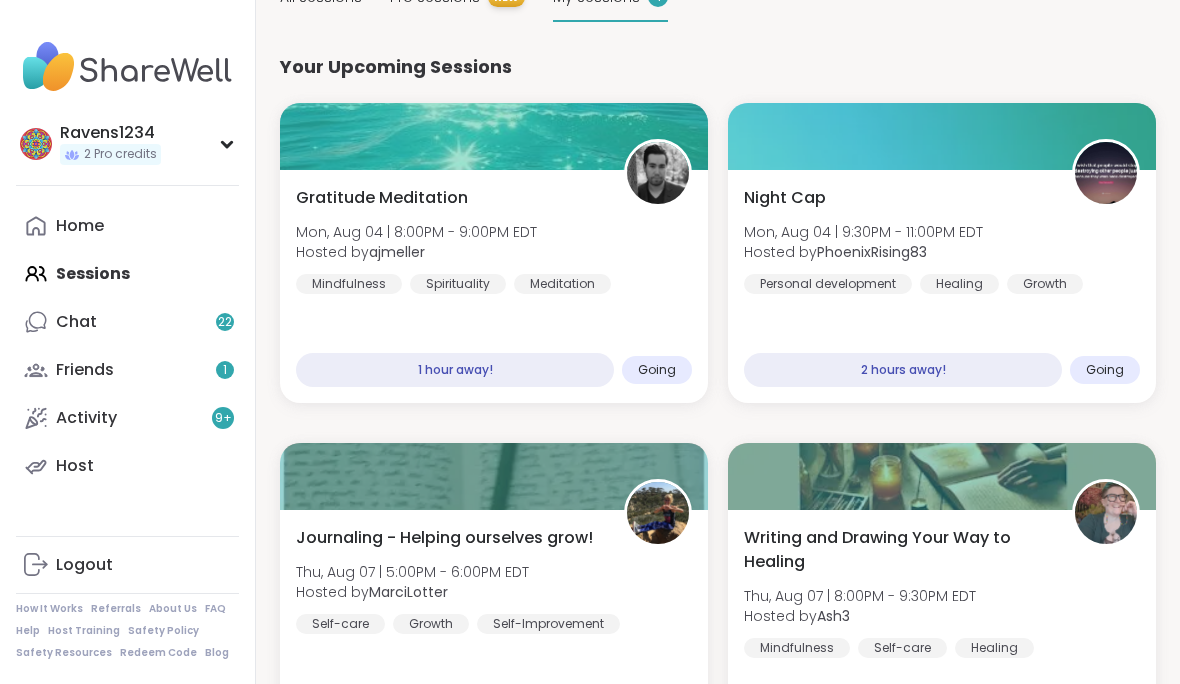 click on "Night Cap [DAY], [MONTH] [DAY_NUM] | [TIME] - [TIME] [TIMEZONE] Hosted by  [USERNAME] Personal development Healing Growth" at bounding box center [942, 240] 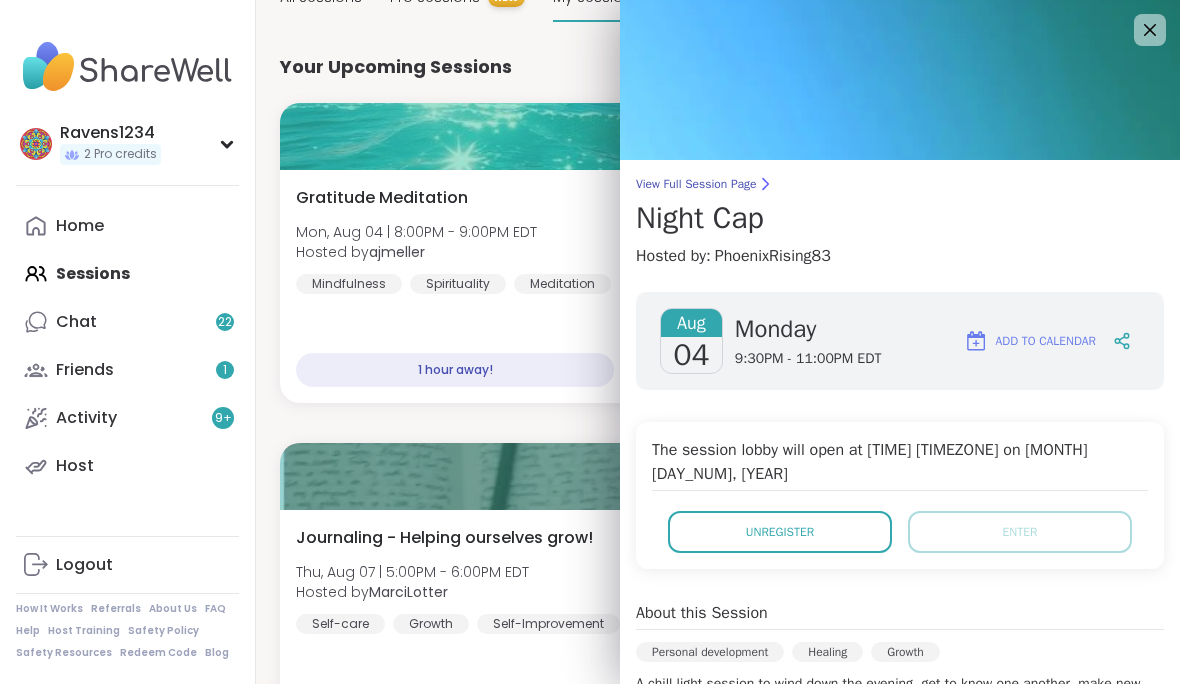 click on "Gratitude Meditation [DAY], [MONTH] [DAY_NUM] | [TIME] - [TIME] [TIMEZONE] Hosted by  [USERNAME] Mindfulness Spirituality Meditation 1 hour away! Going" at bounding box center (494, 286) 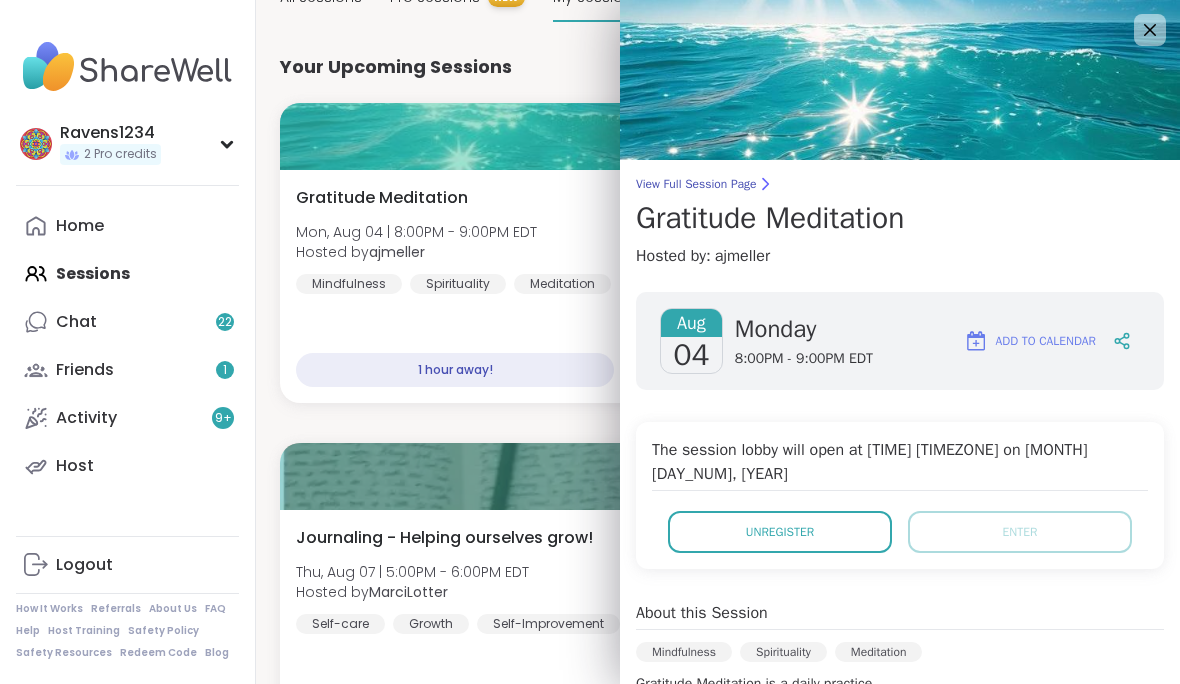click at bounding box center [900, 80] 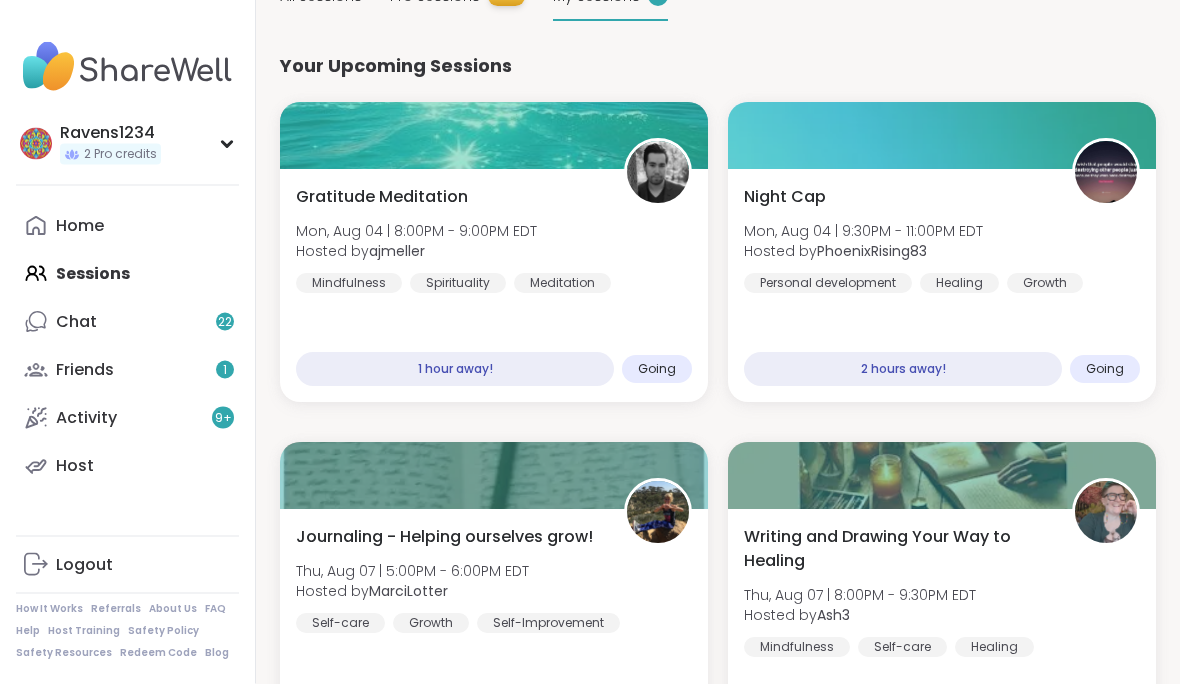 scroll, scrollTop: 238, scrollLeft: 0, axis: vertical 